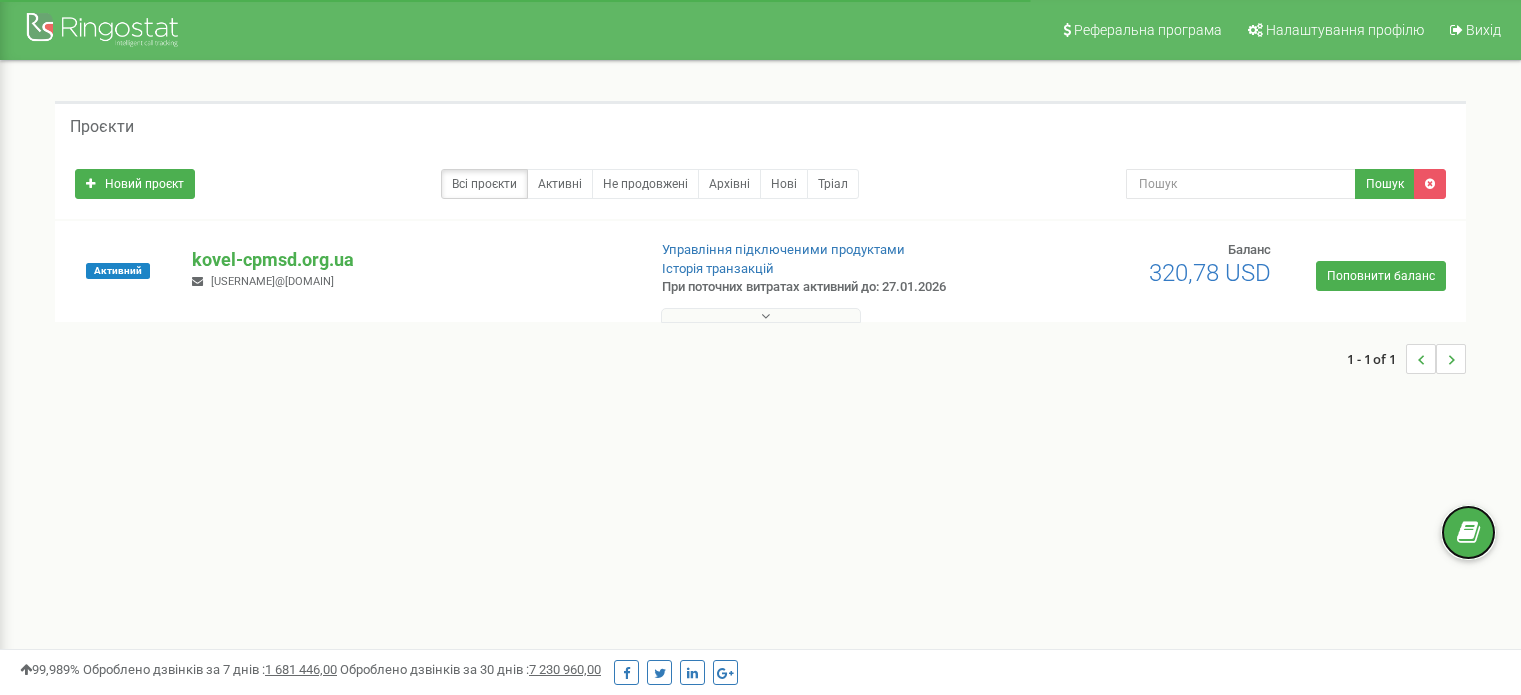 scroll, scrollTop: 0, scrollLeft: 0, axis: both 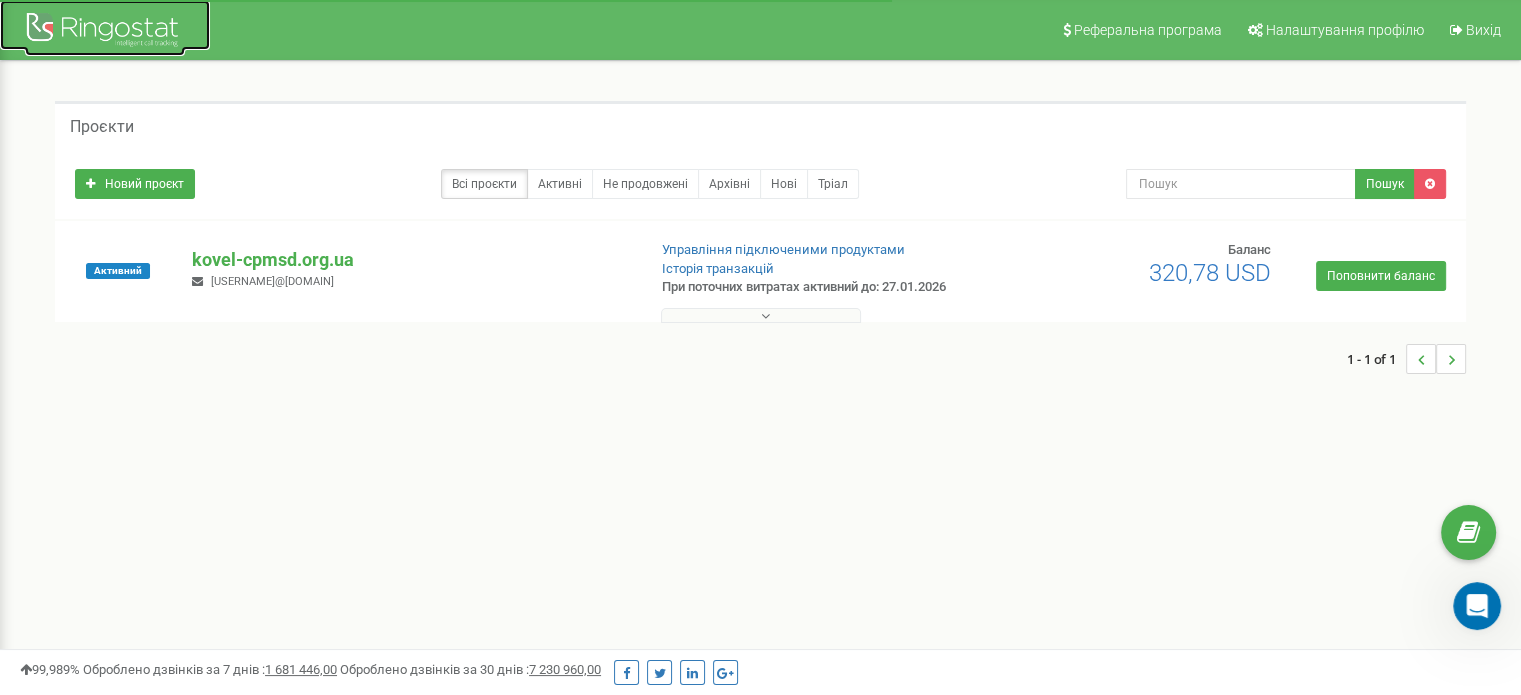click at bounding box center (105, 32) 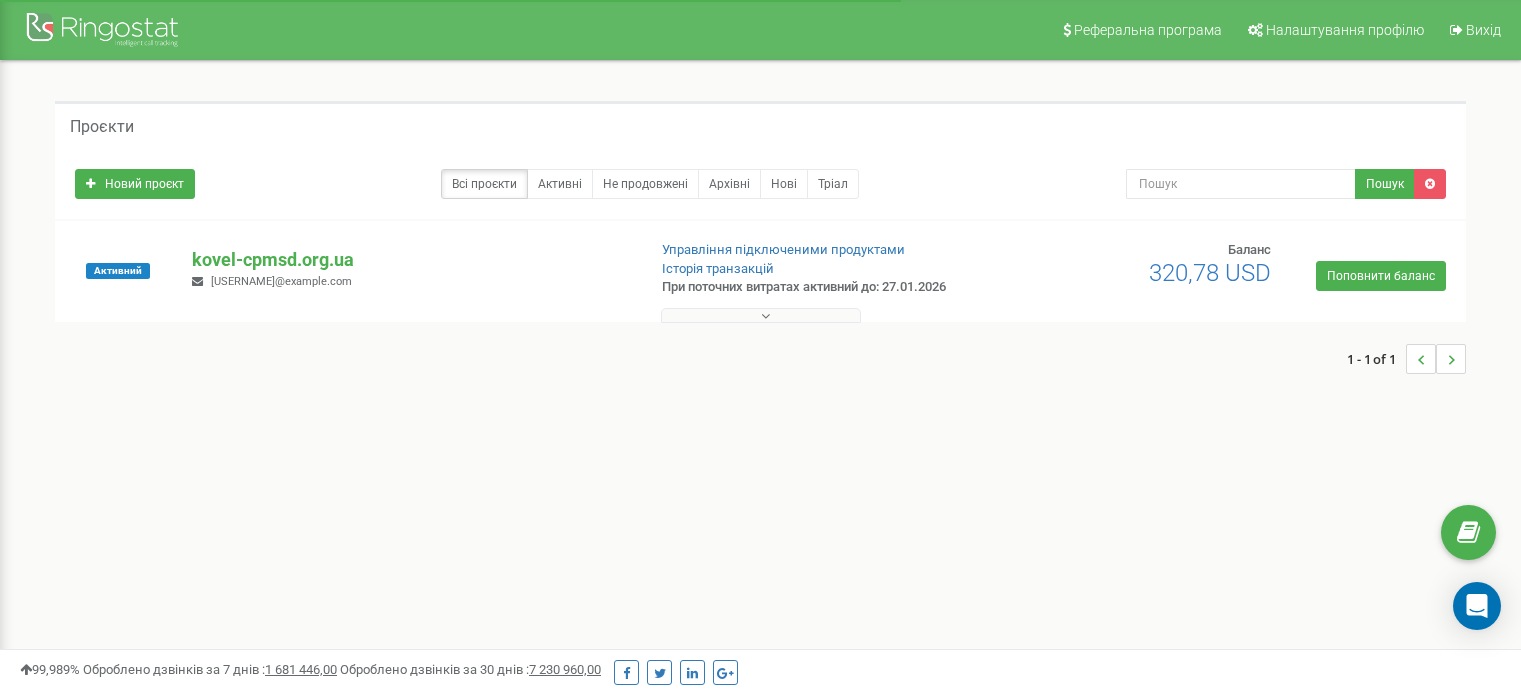scroll, scrollTop: 0, scrollLeft: 0, axis: both 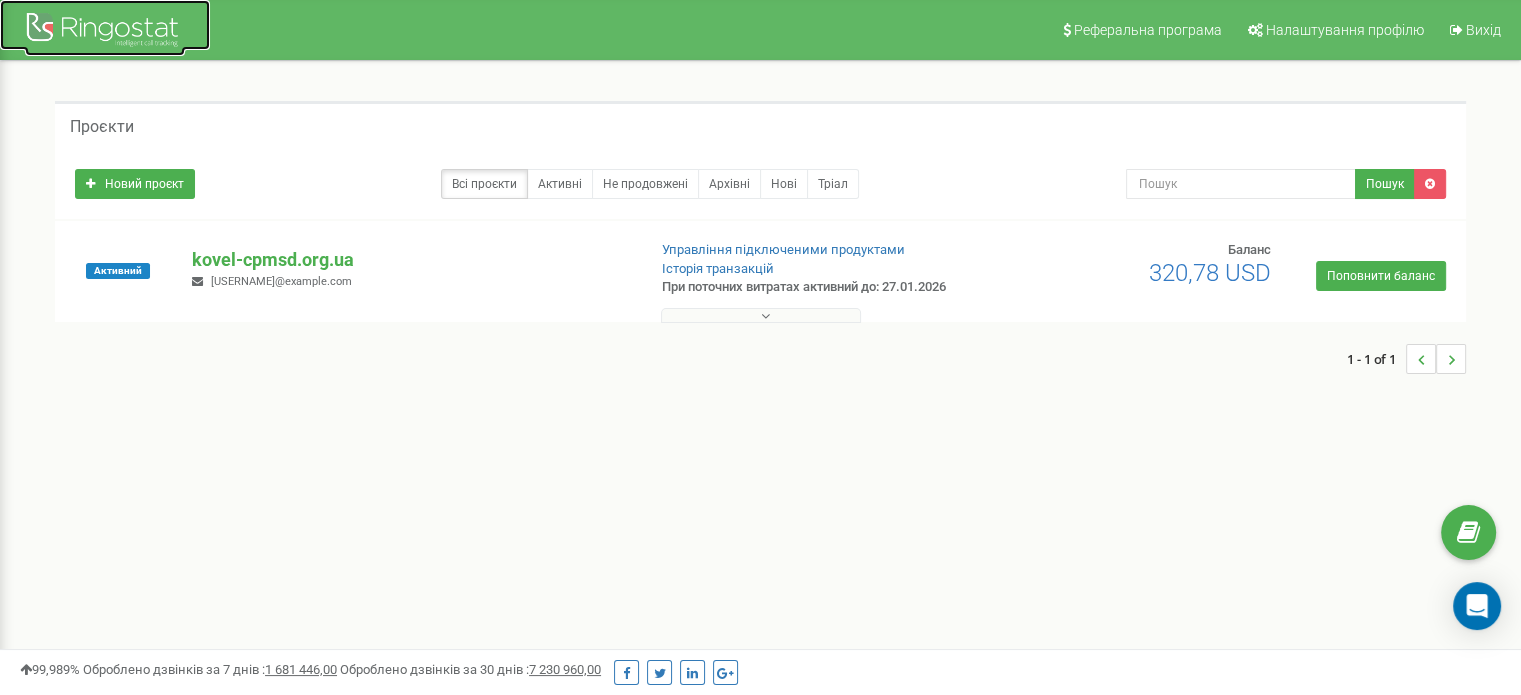 click at bounding box center (105, 32) 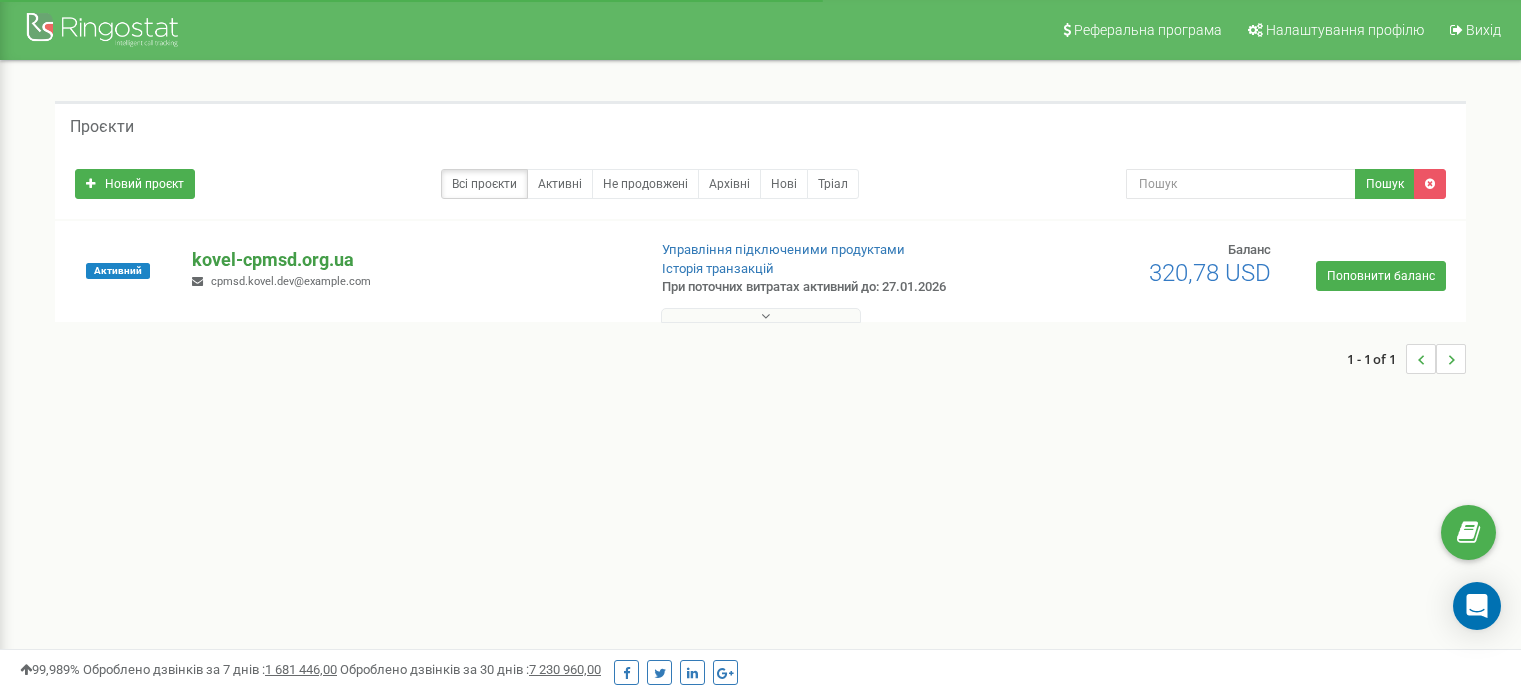 scroll, scrollTop: 0, scrollLeft: 0, axis: both 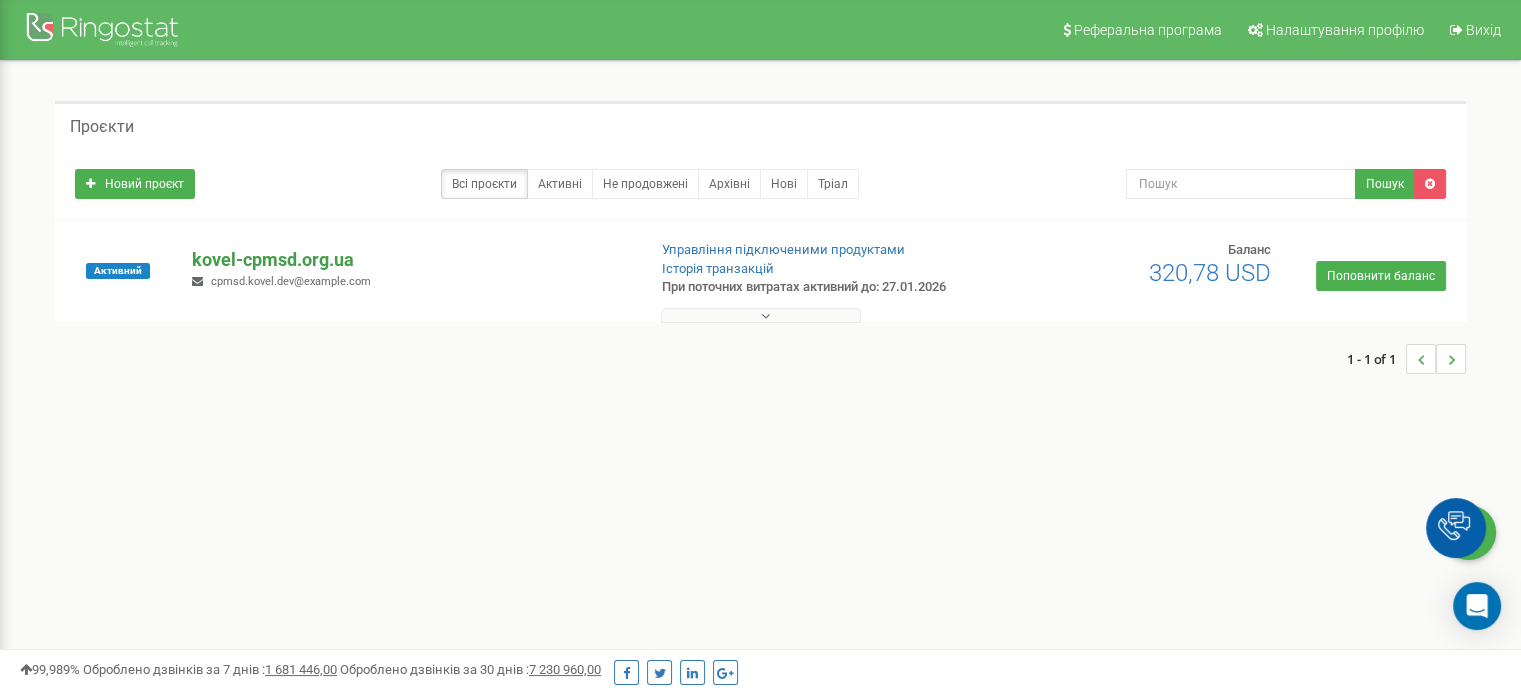 click on "kovel-cpmsd.org.ua" at bounding box center [410, 260] 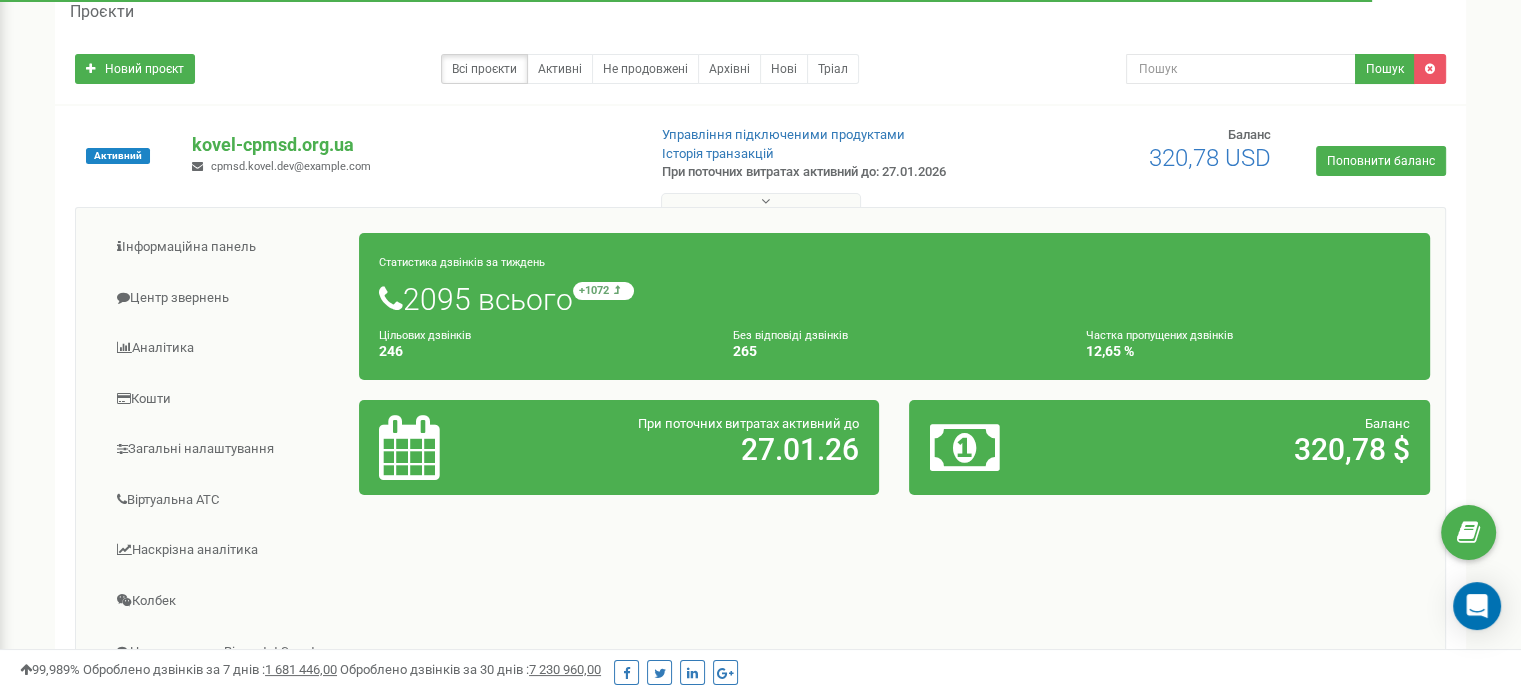 scroll, scrollTop: 116, scrollLeft: 0, axis: vertical 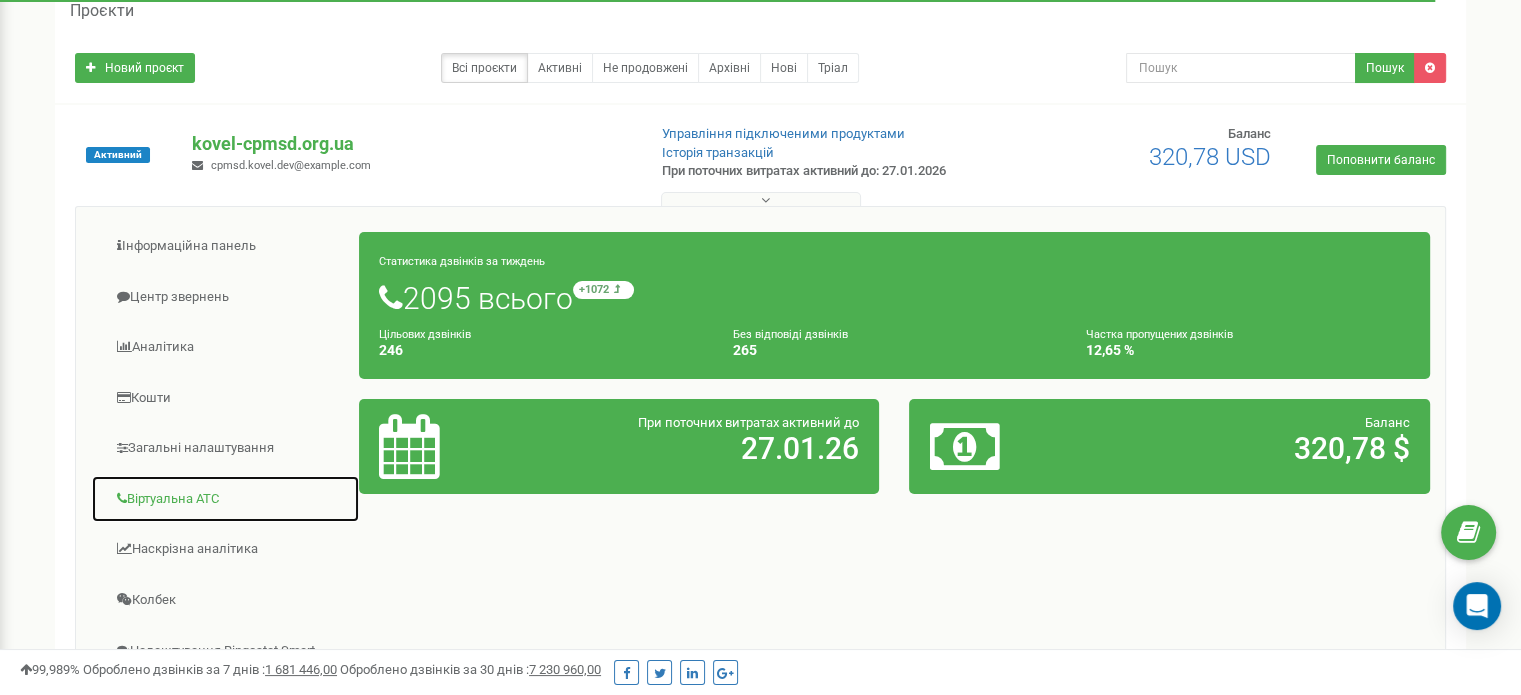 click on "Віртуальна АТС" at bounding box center [225, 499] 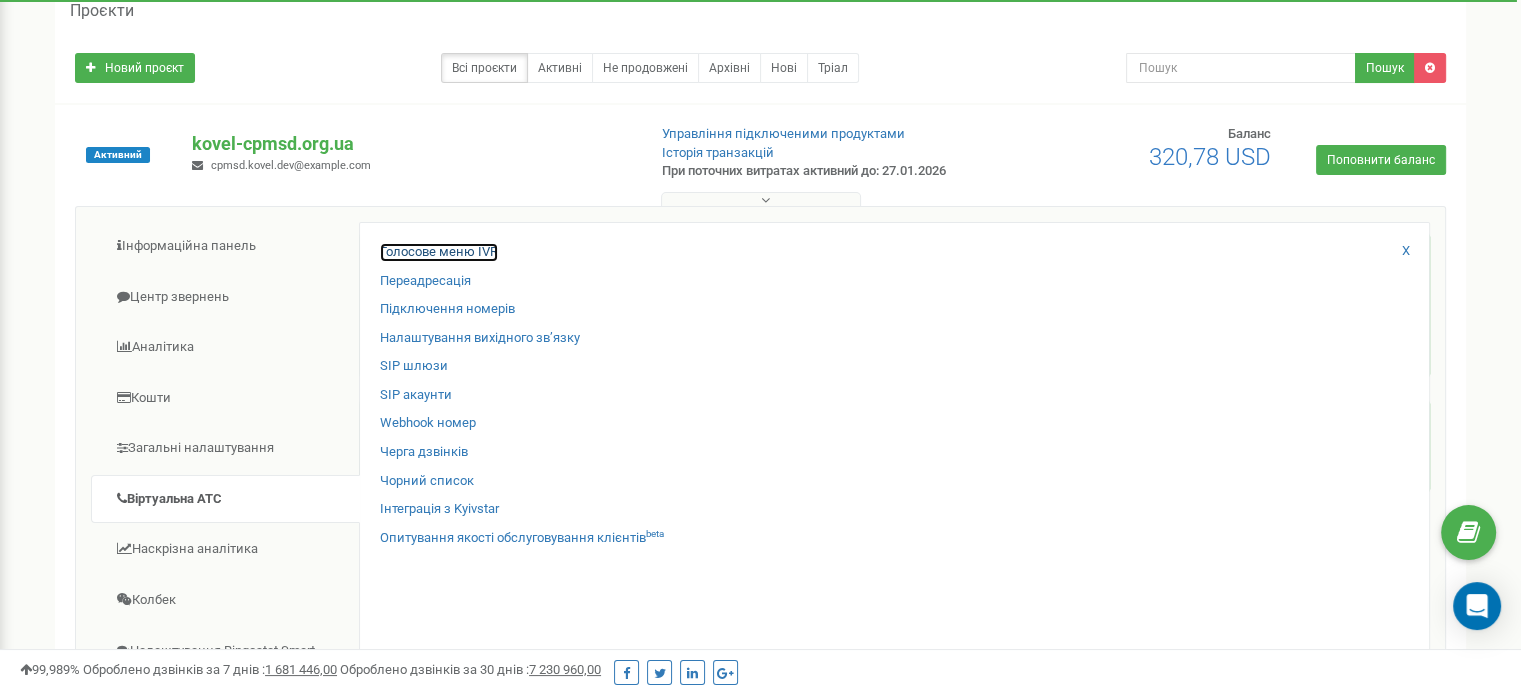 click on "Голосове меню IVR" at bounding box center [439, 252] 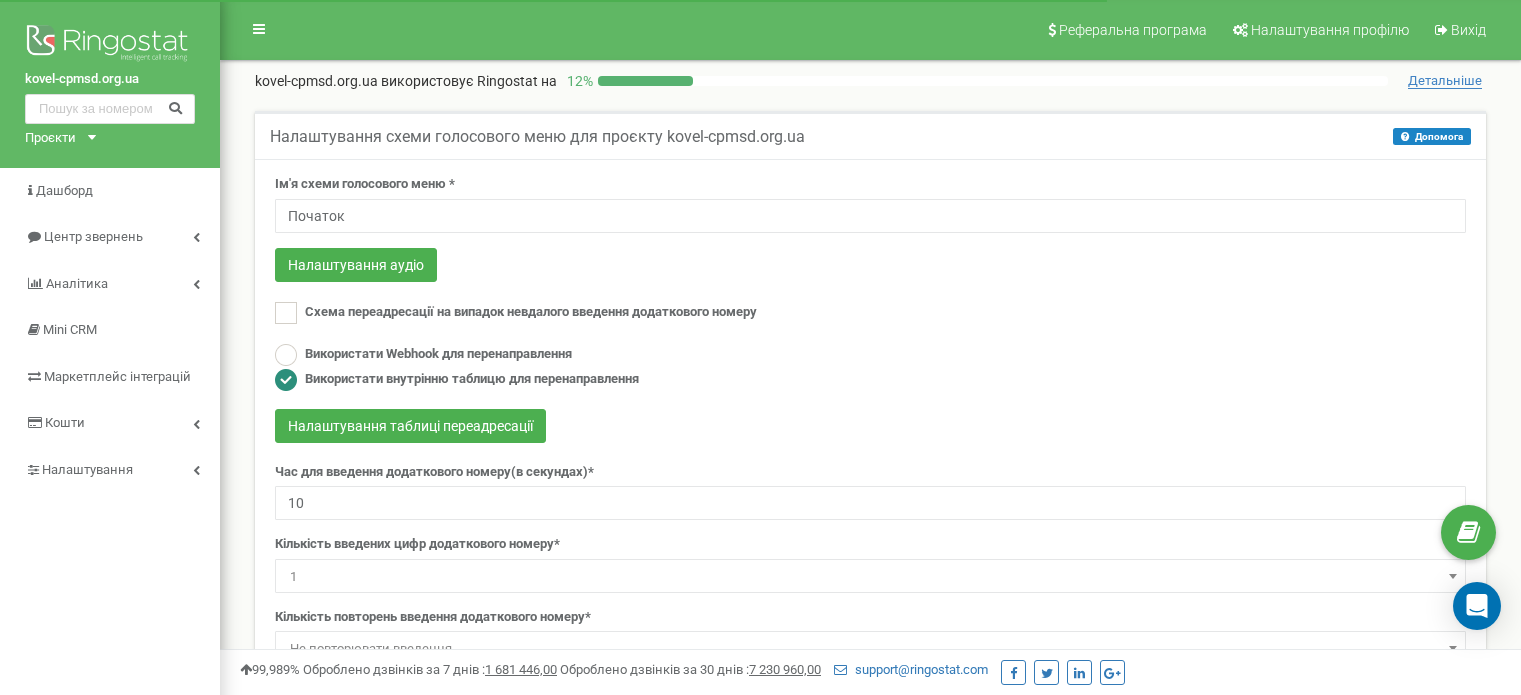 scroll, scrollTop: 3, scrollLeft: 0, axis: vertical 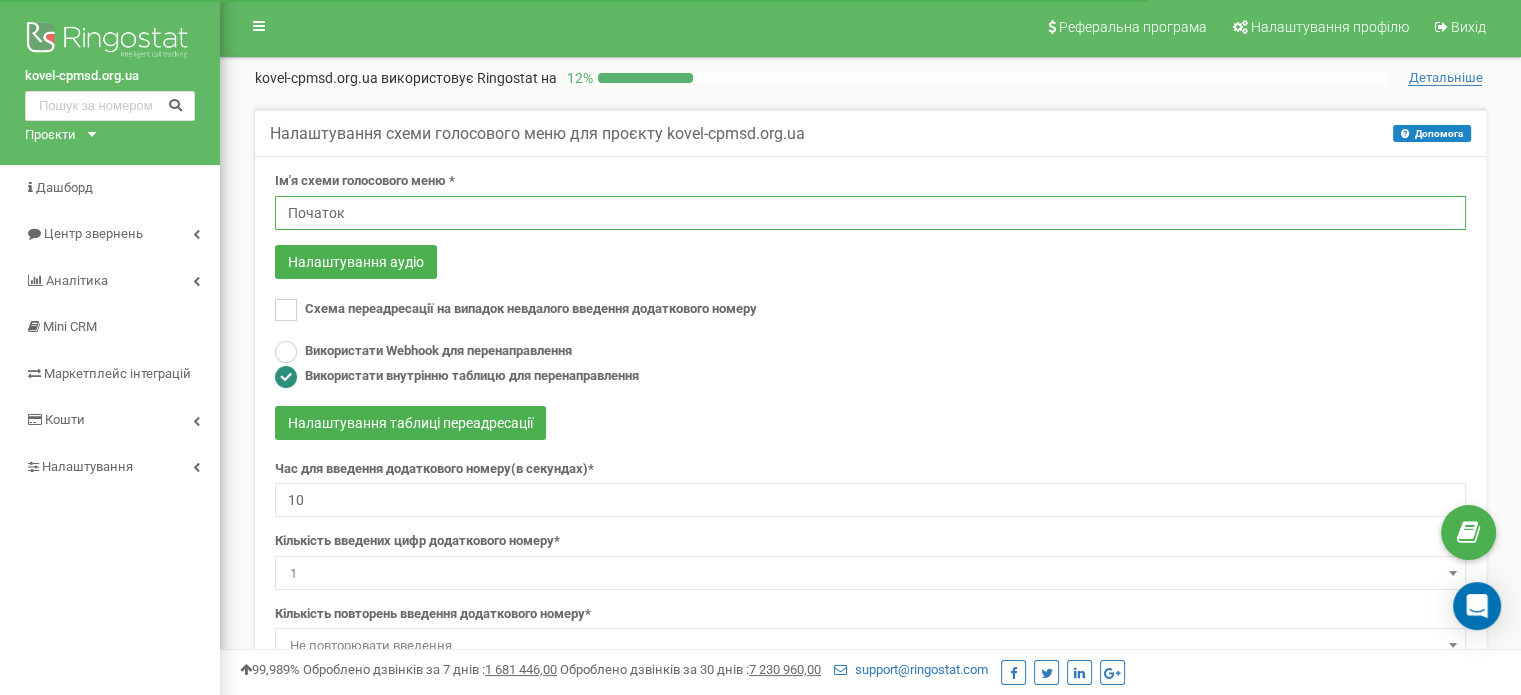 click on "Початок" at bounding box center [870, 213] 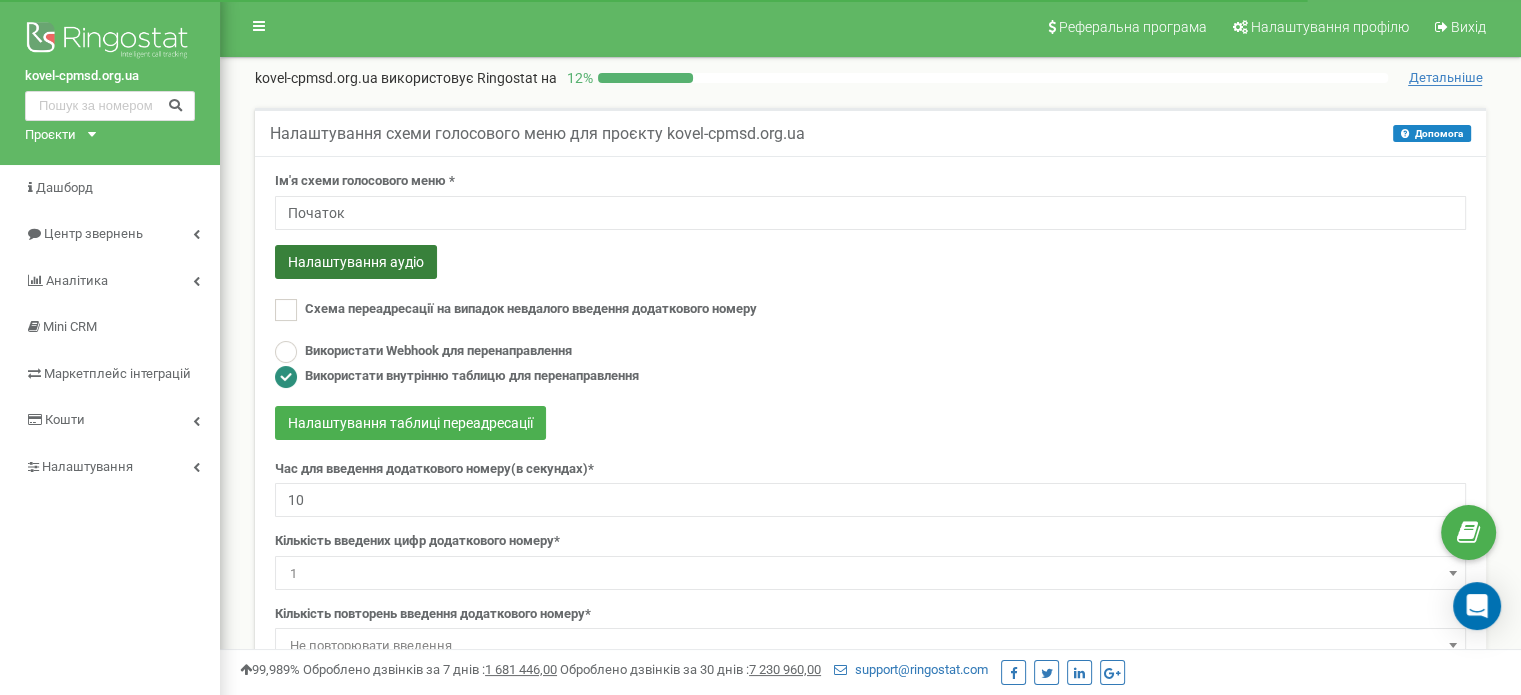 click on "Налаштування аудіо" at bounding box center [356, 262] 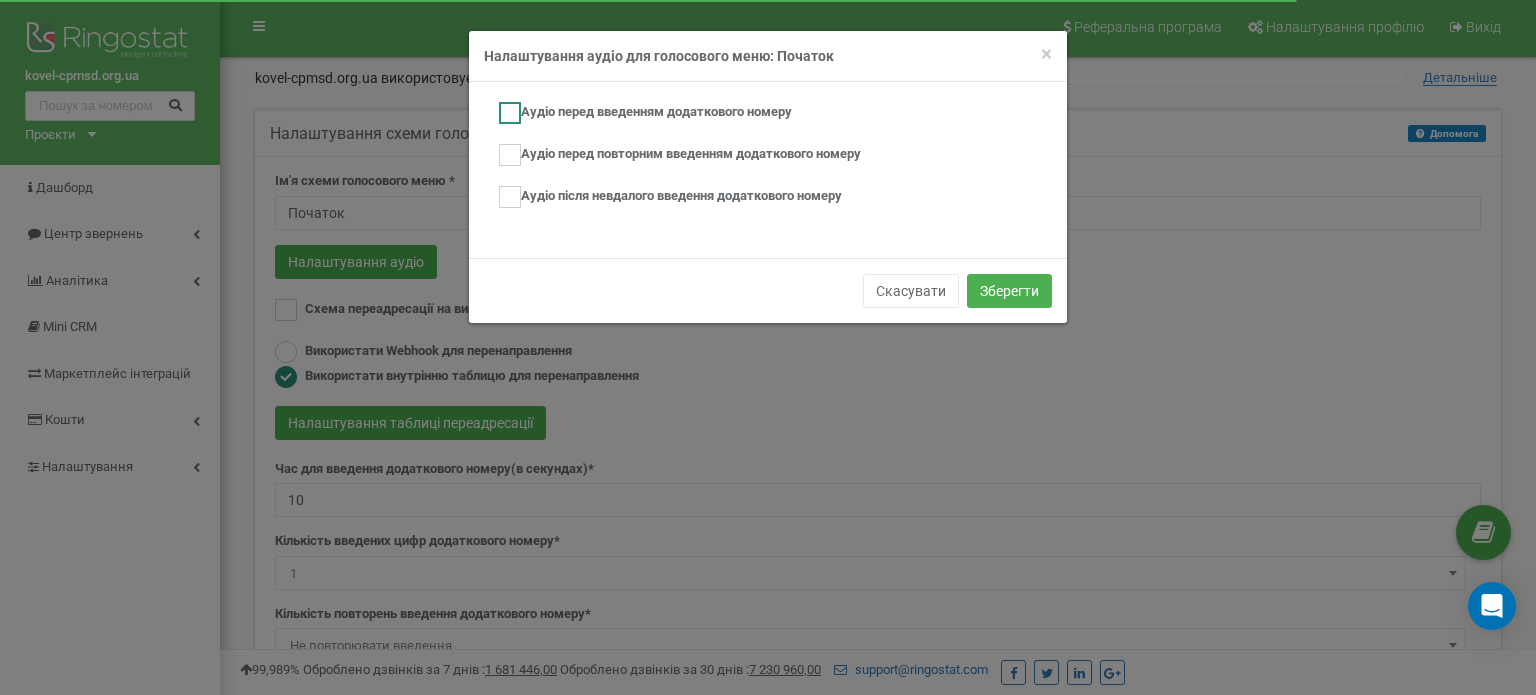 click on "Аудіо перед введенням додаткового номеру" at bounding box center [645, 113] 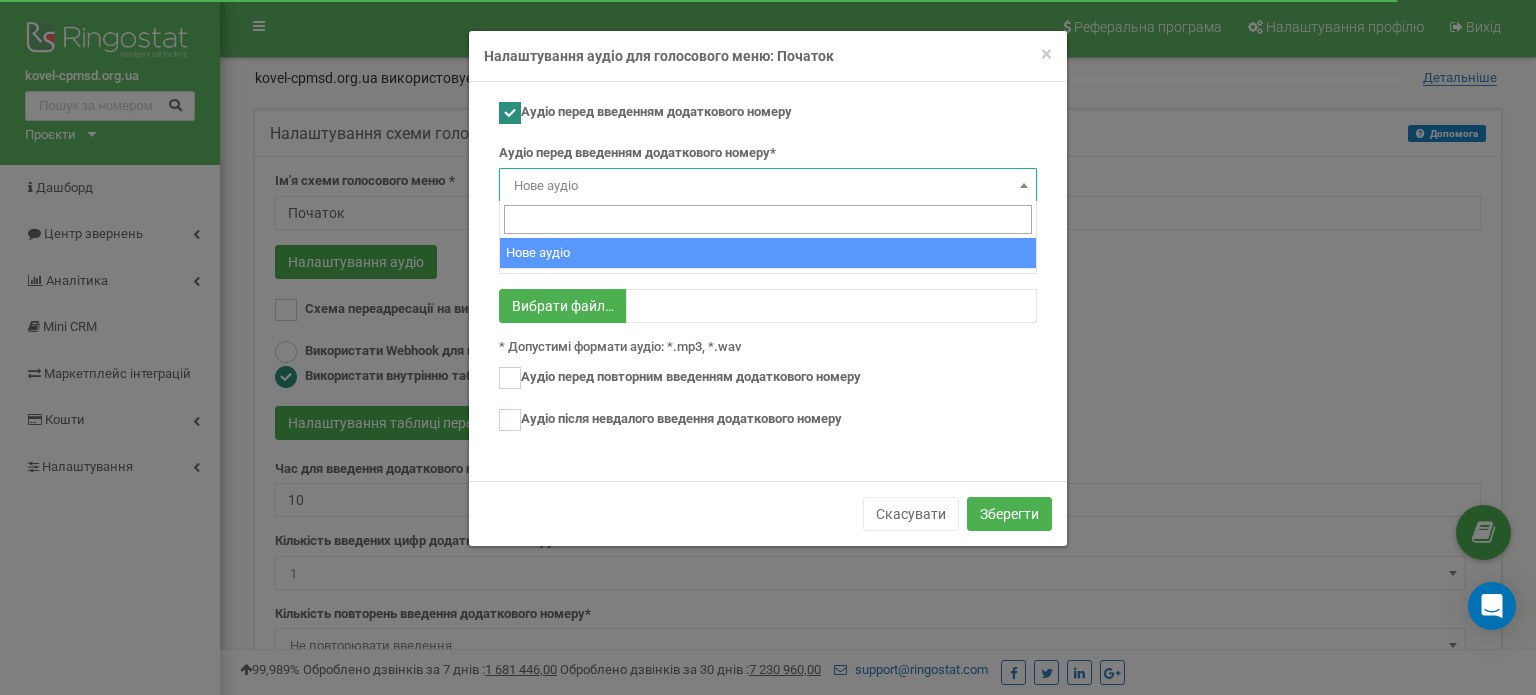 click on "Нове аудіо" at bounding box center [768, 186] 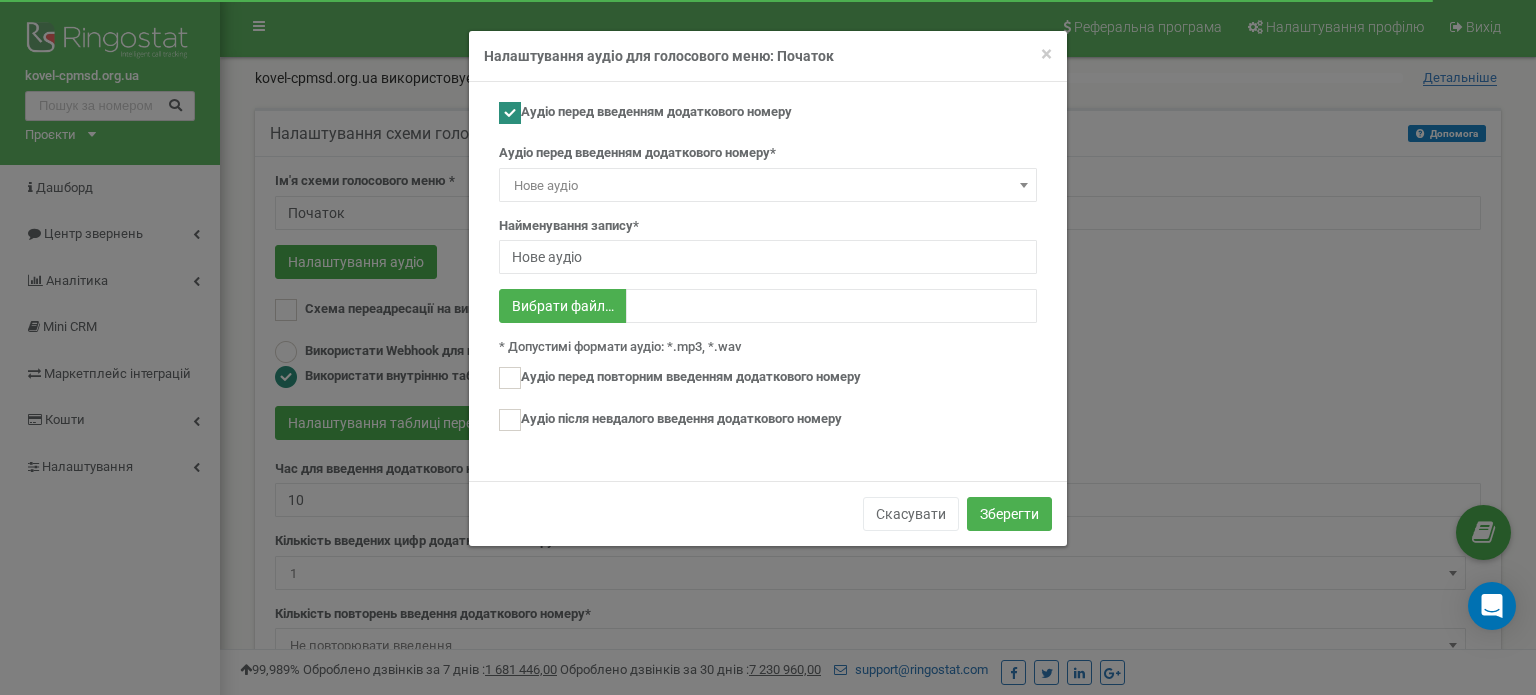 click on "Нове аудіо" at bounding box center [768, 186] 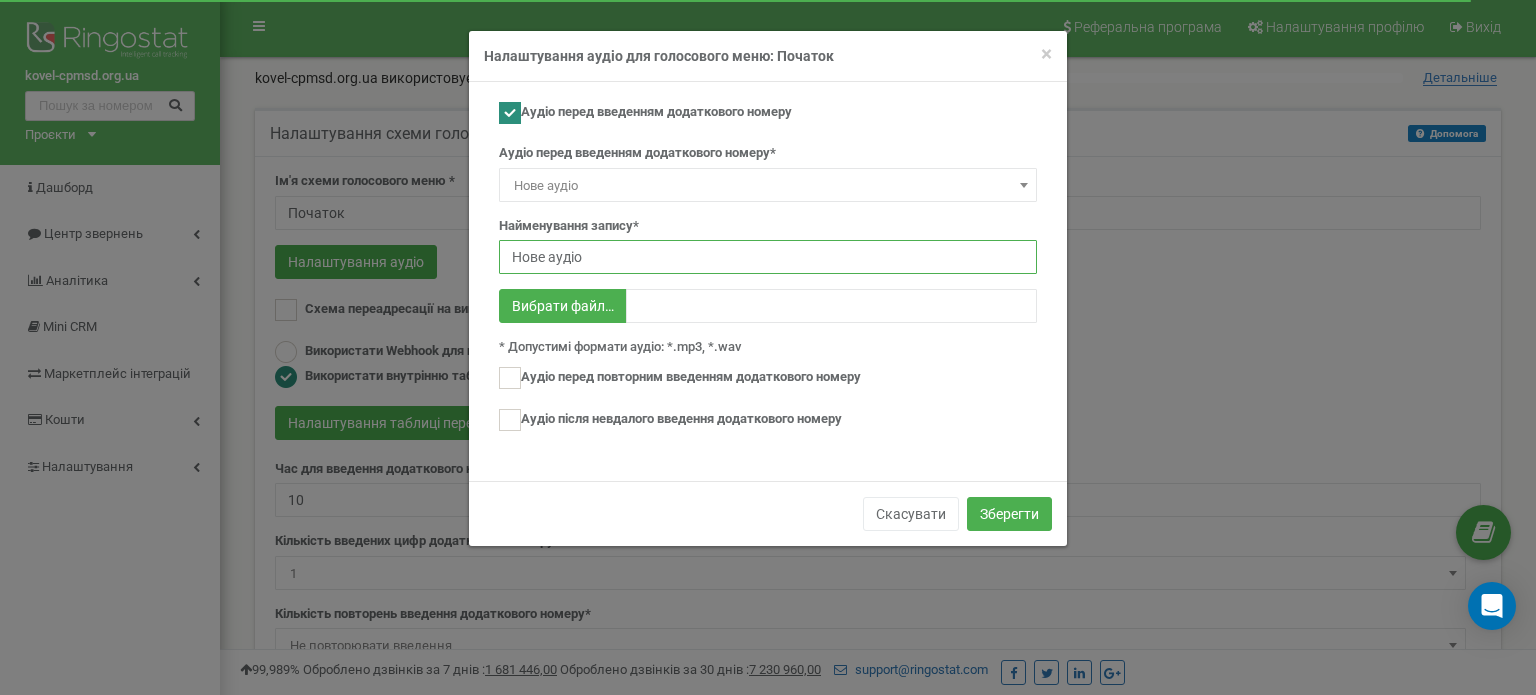click on "Нове аудіо" at bounding box center [768, 257] 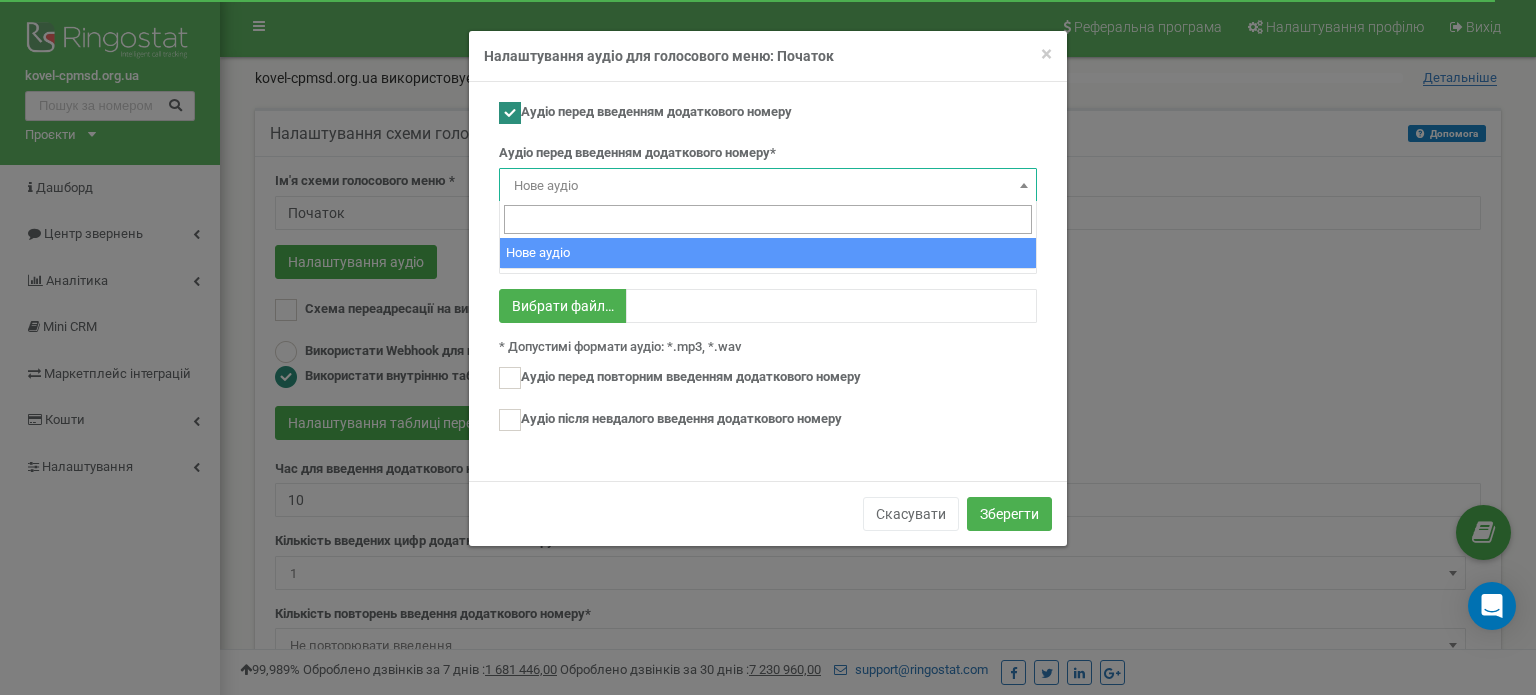 click on "Нове аудіо" at bounding box center [768, 186] 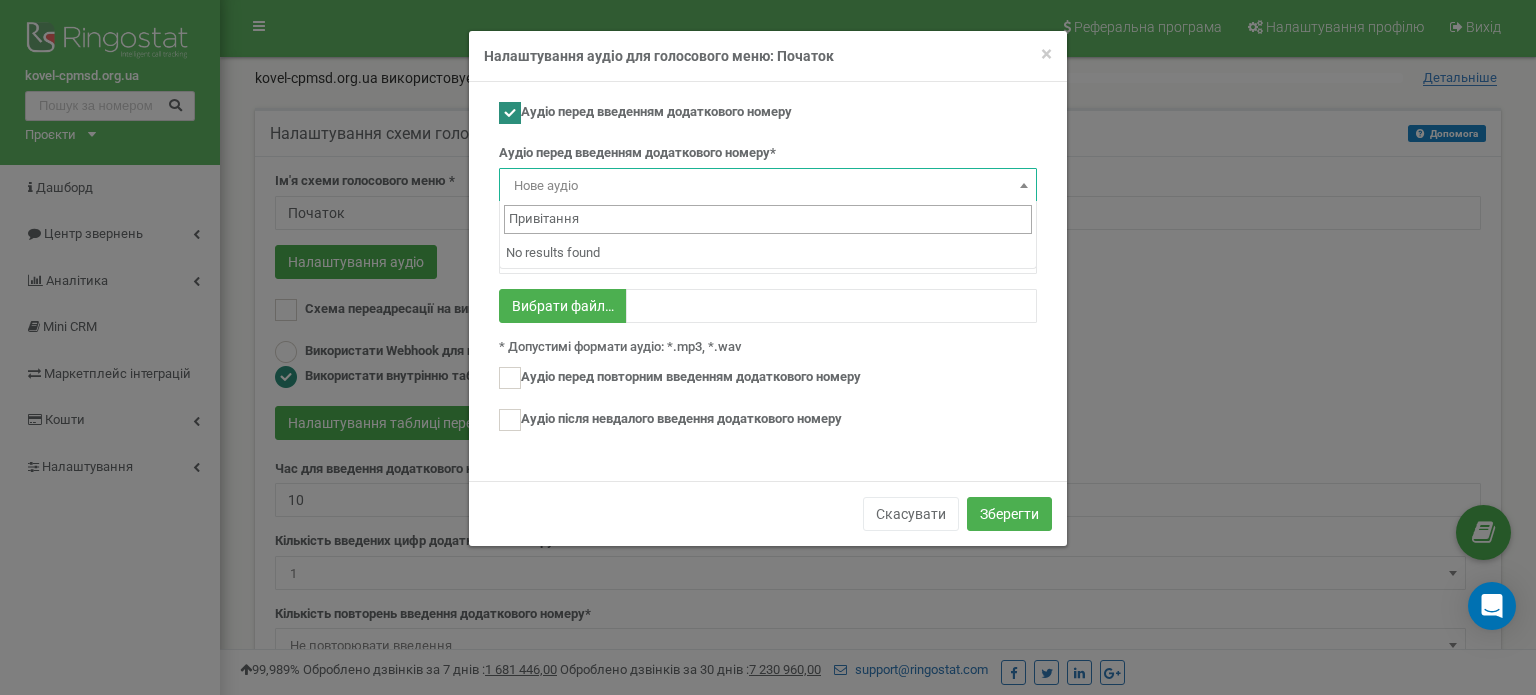 type on "Привітання" 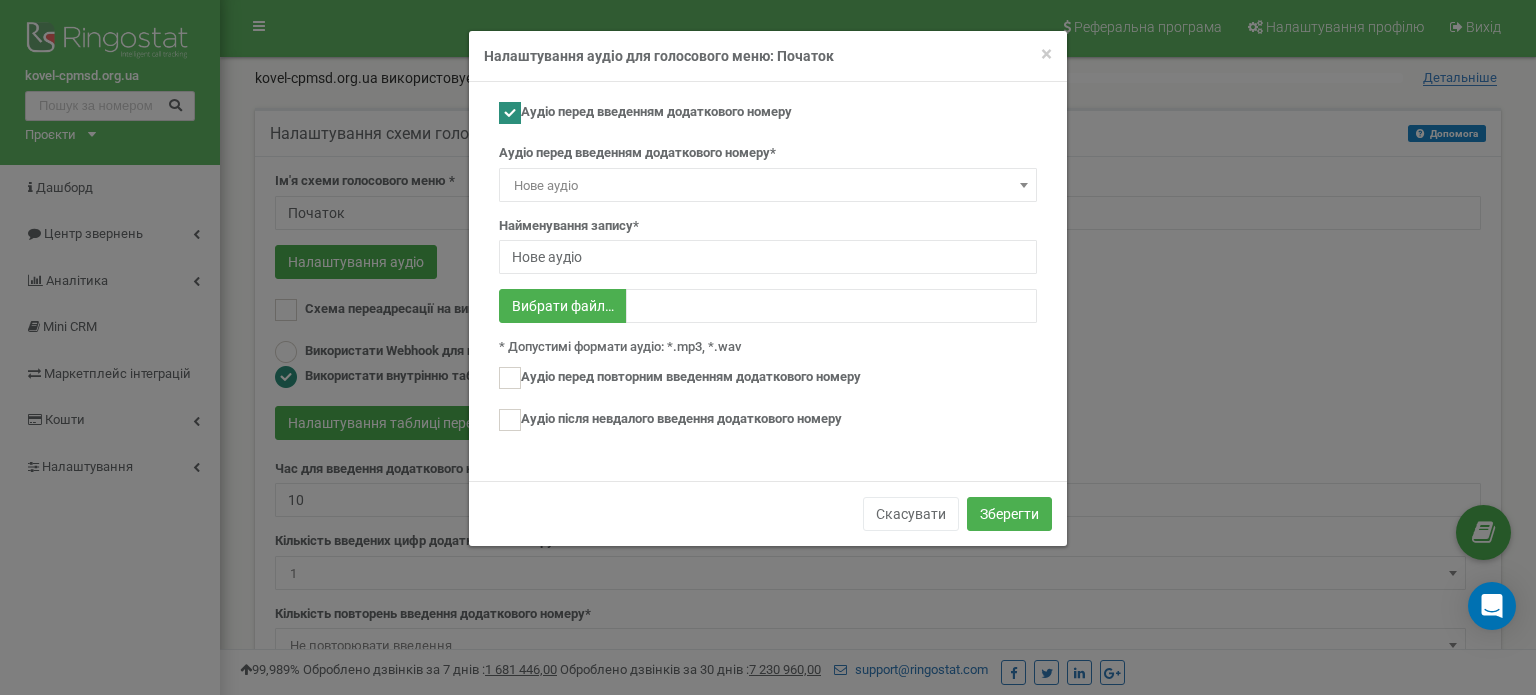 click on "Нове аудіо" at bounding box center (768, 186) 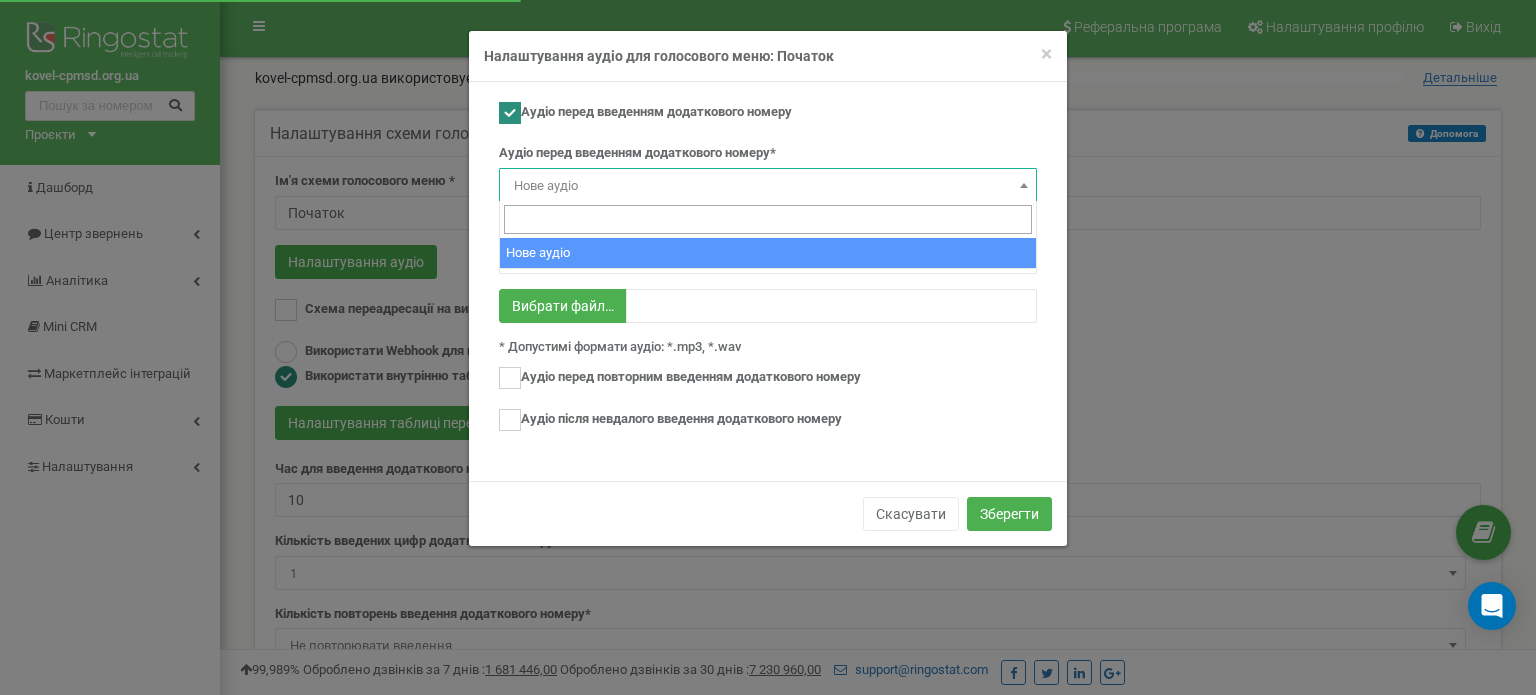 click on "Нове аудіо" at bounding box center [768, 186] 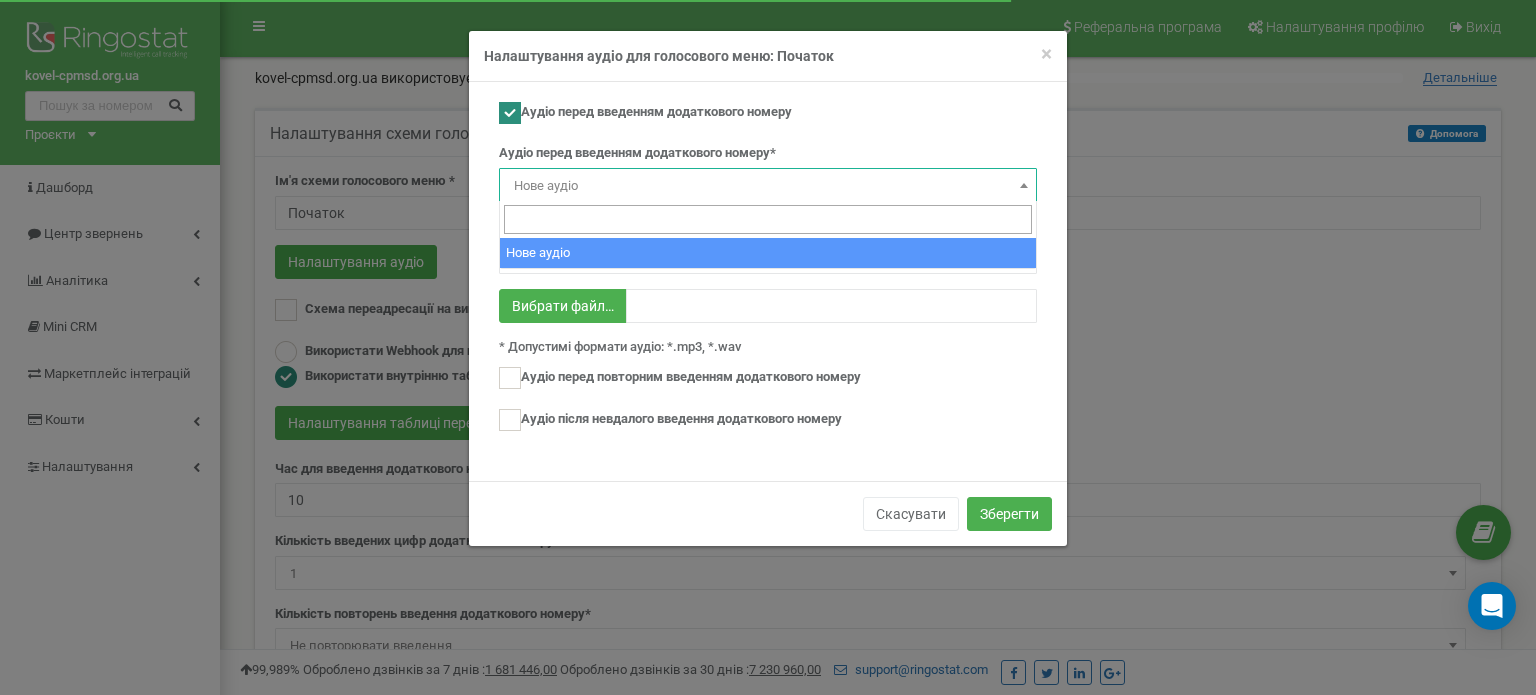 click at bounding box center [768, 219] 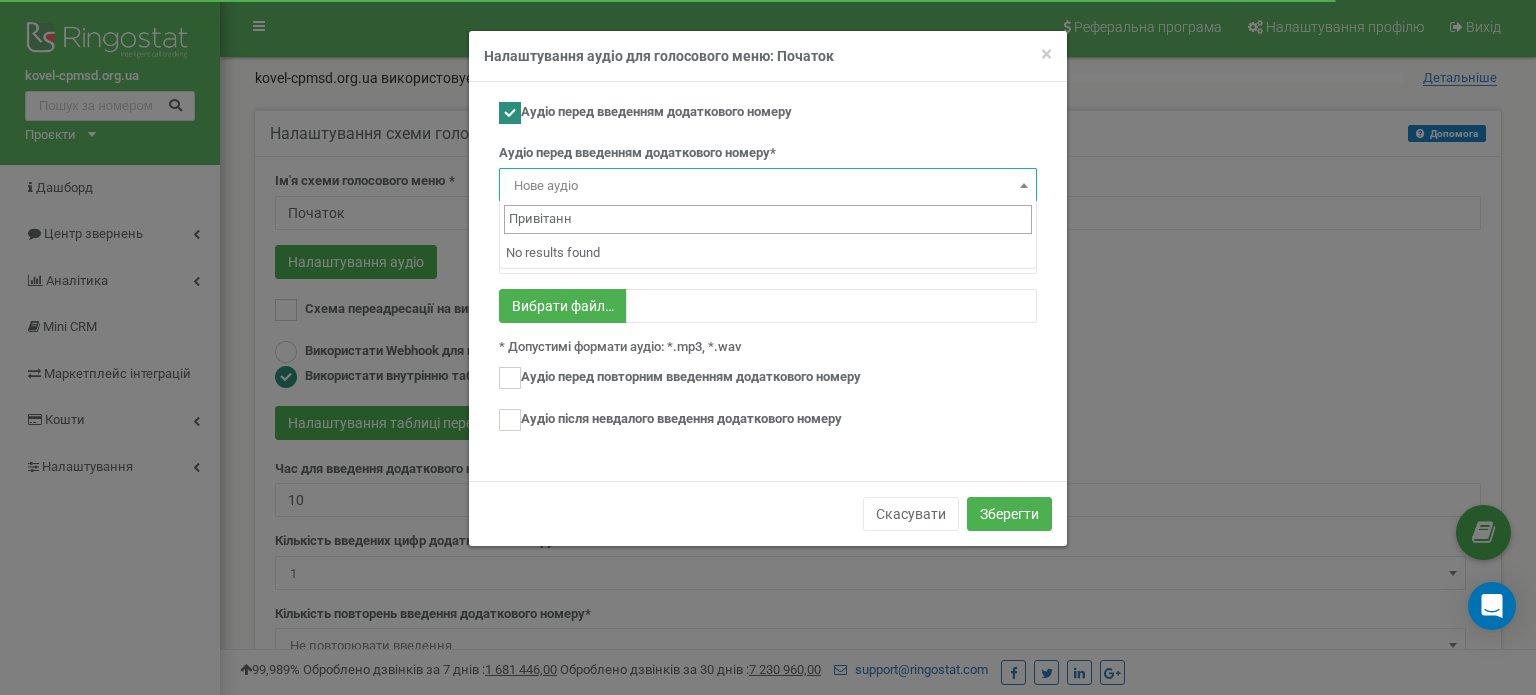 type on "Привітання" 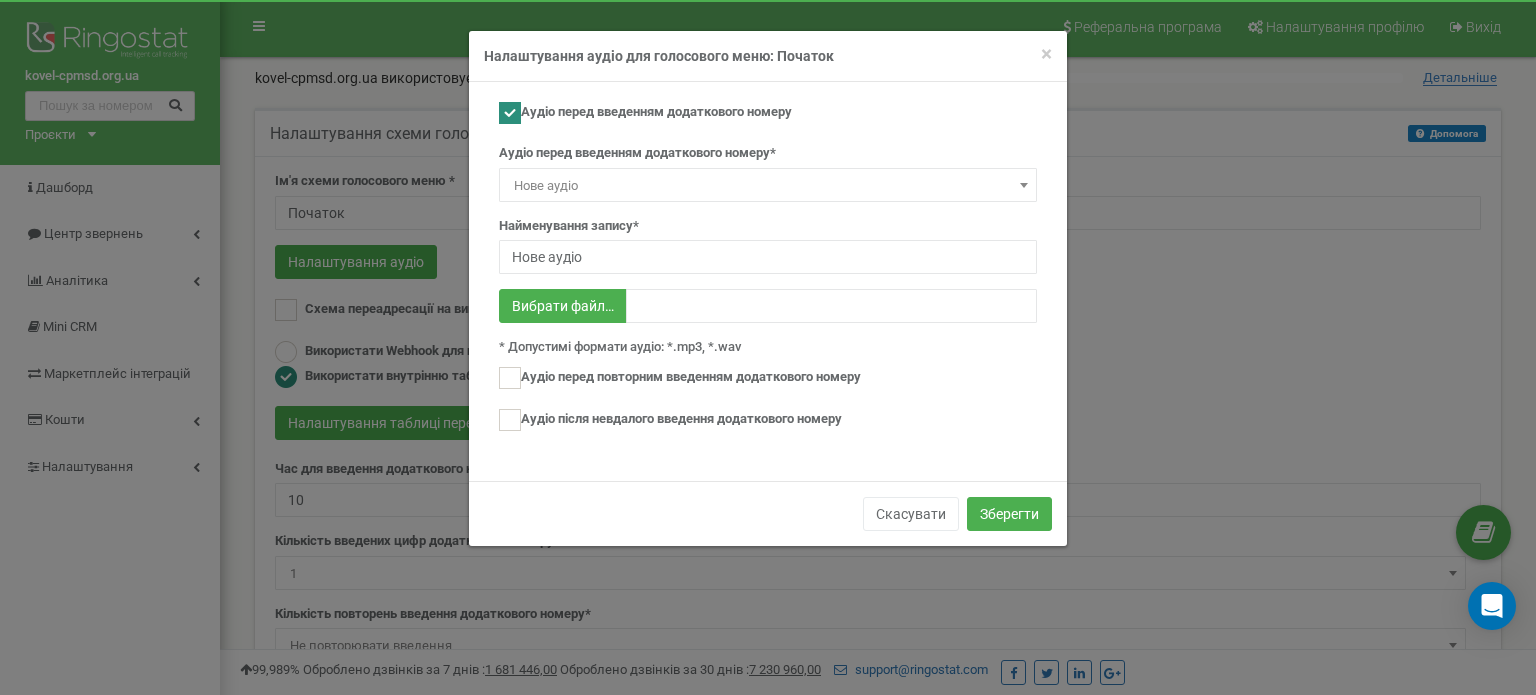 click on "Аудіо перед введенням додаткового номеру
Аудіо перед введенням додаткового номеру*
Нове аудіо
Нове аудіо
Найменування запису*
Нове аудіо" at bounding box center (768, 276) 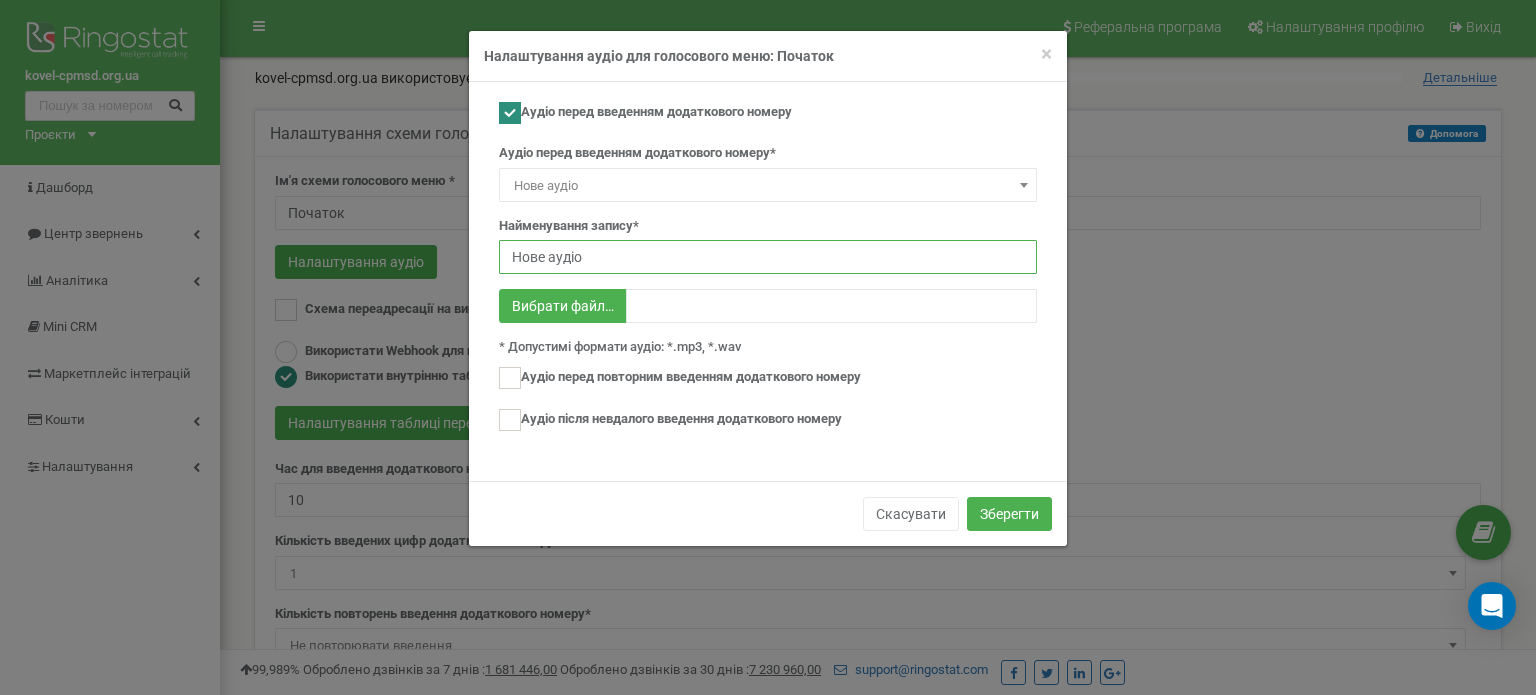 click on "Нове аудіо" at bounding box center (768, 257) 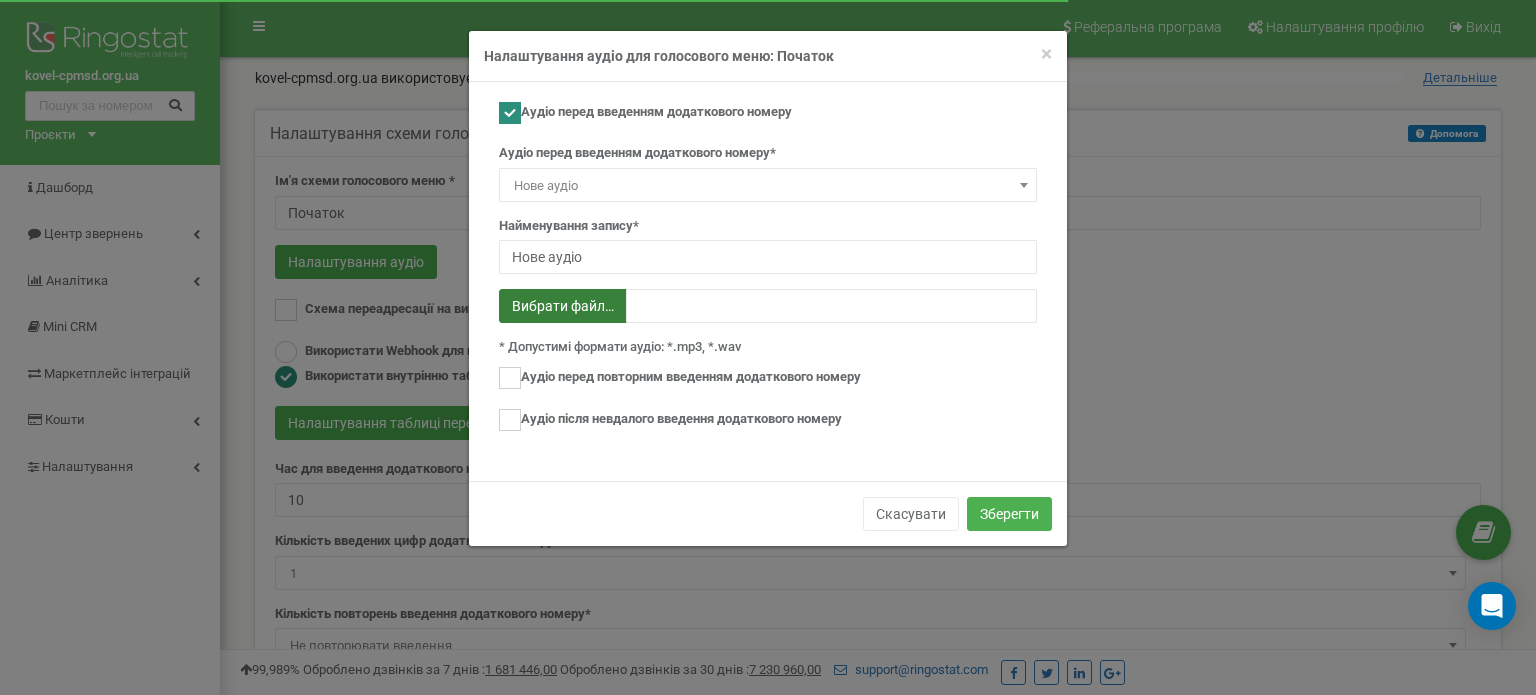 click at bounding box center (-326, 361) 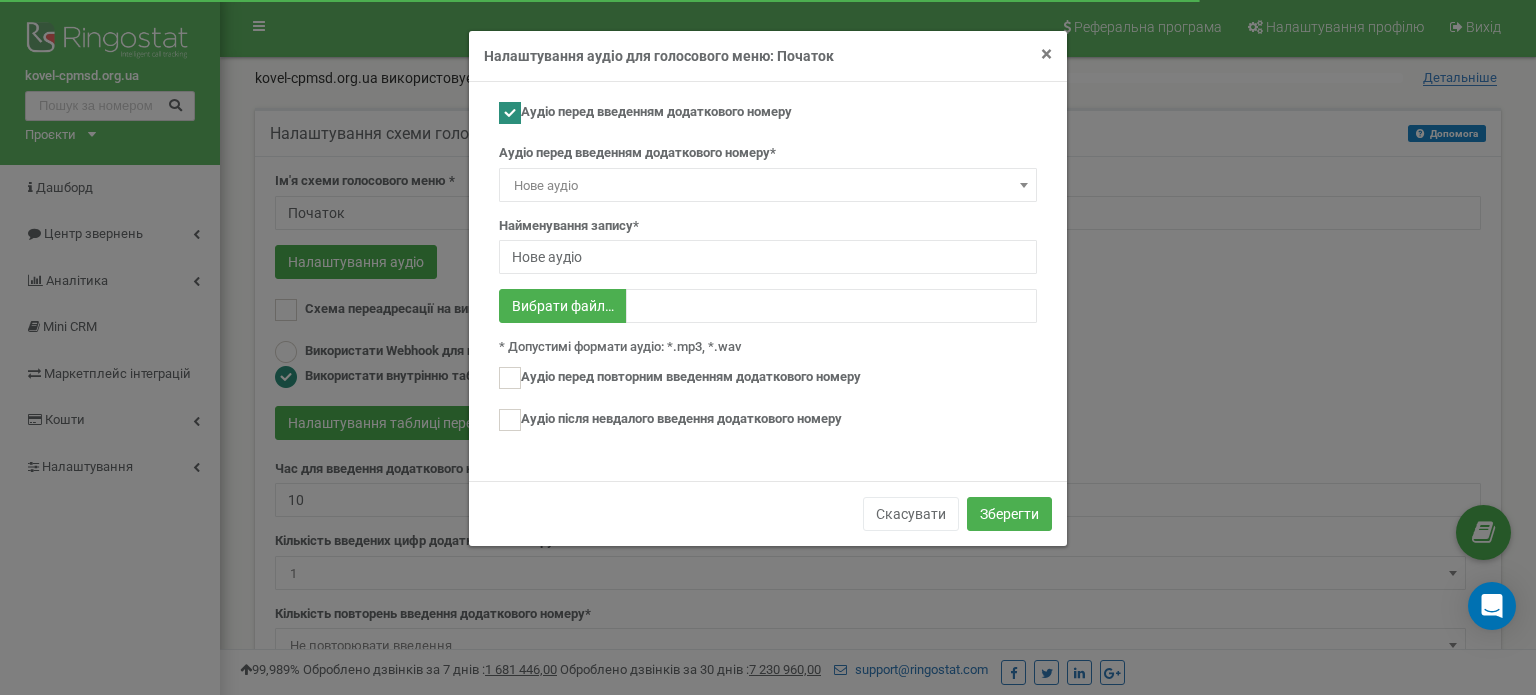 click on "×" at bounding box center [1046, 54] 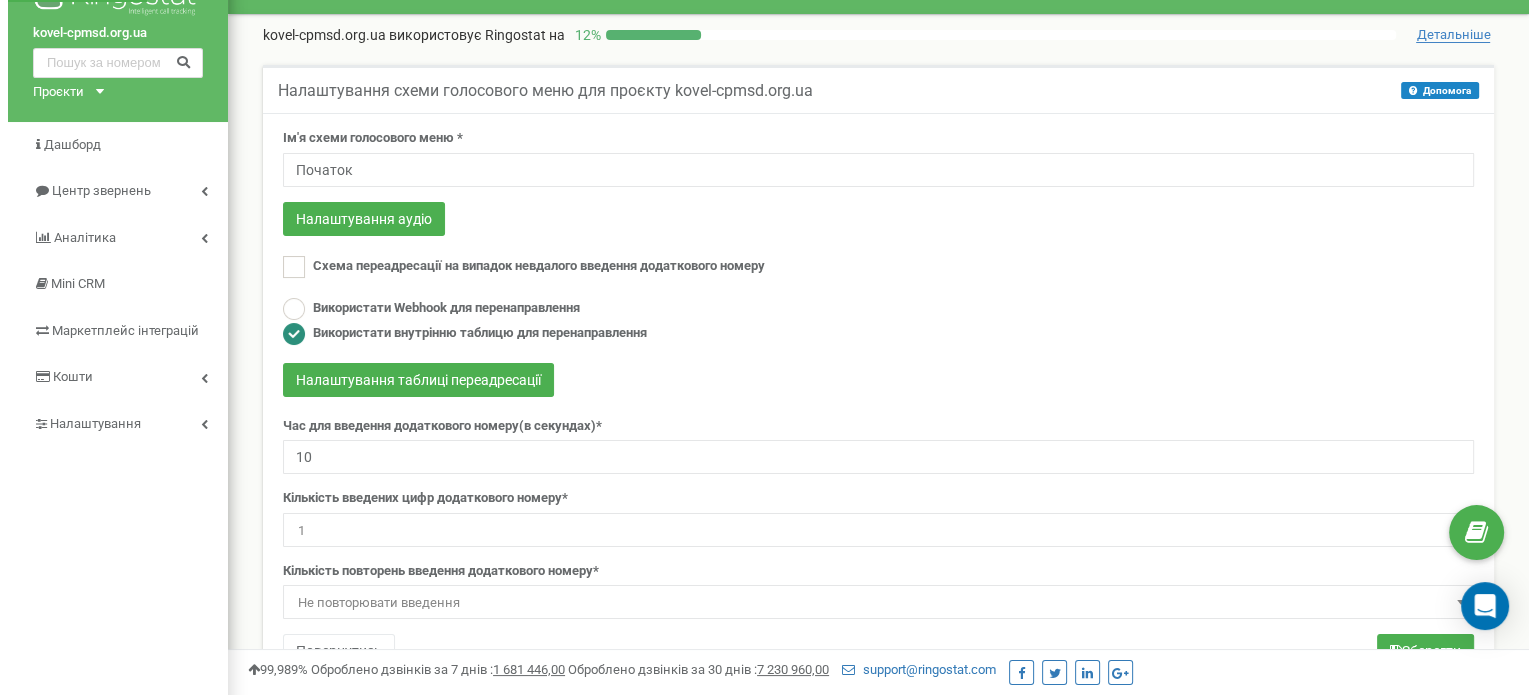 scroll, scrollTop: 47, scrollLeft: 0, axis: vertical 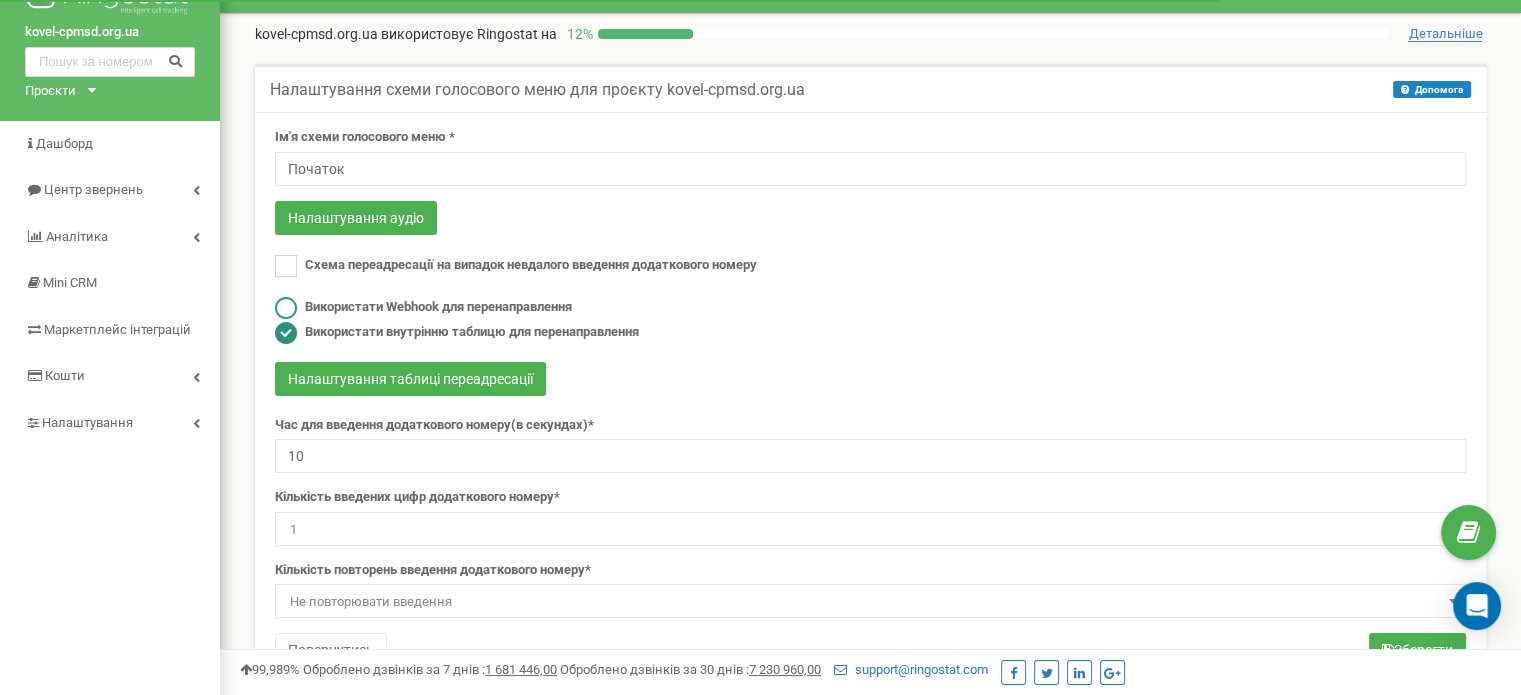 click on "Використати Webhook для перенаправлення" at bounding box center [438, 307] 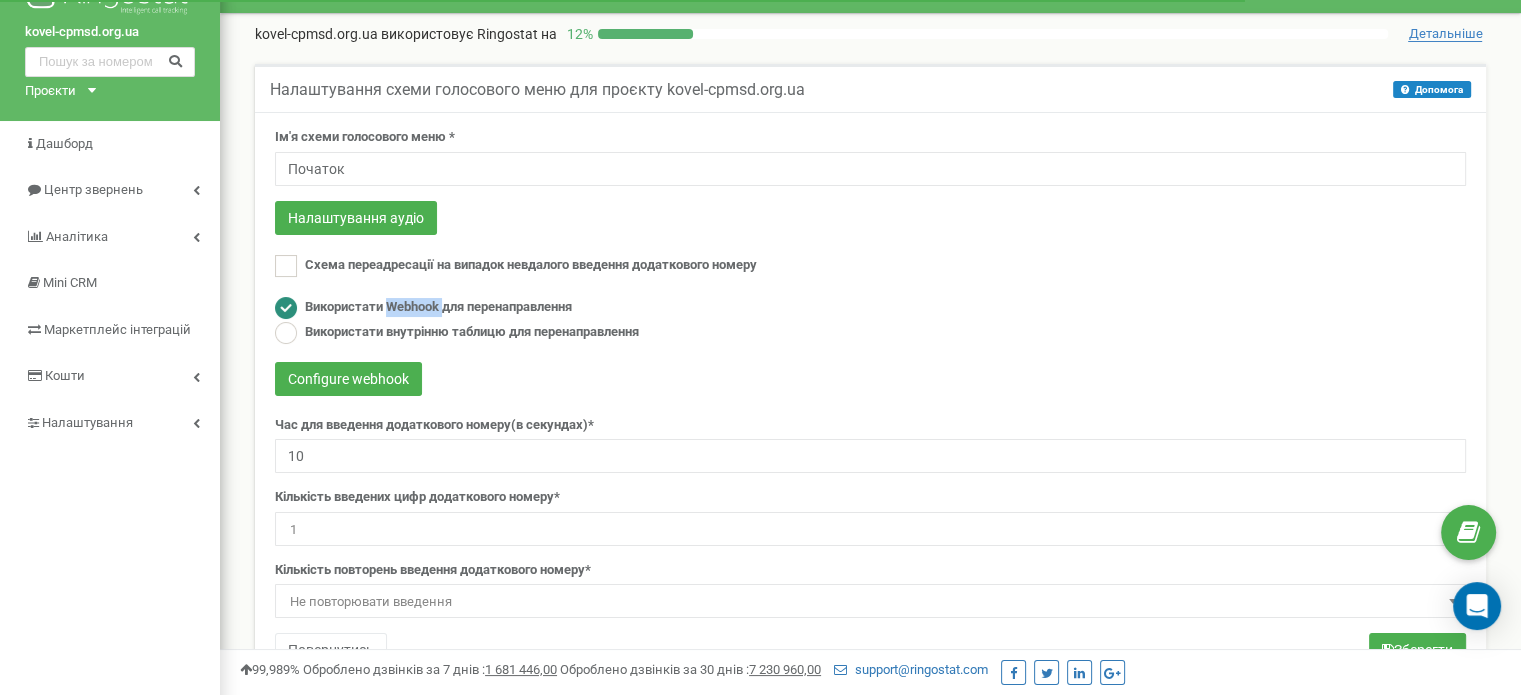 click on "Використати Webhook для перенаправлення" at bounding box center [438, 307] 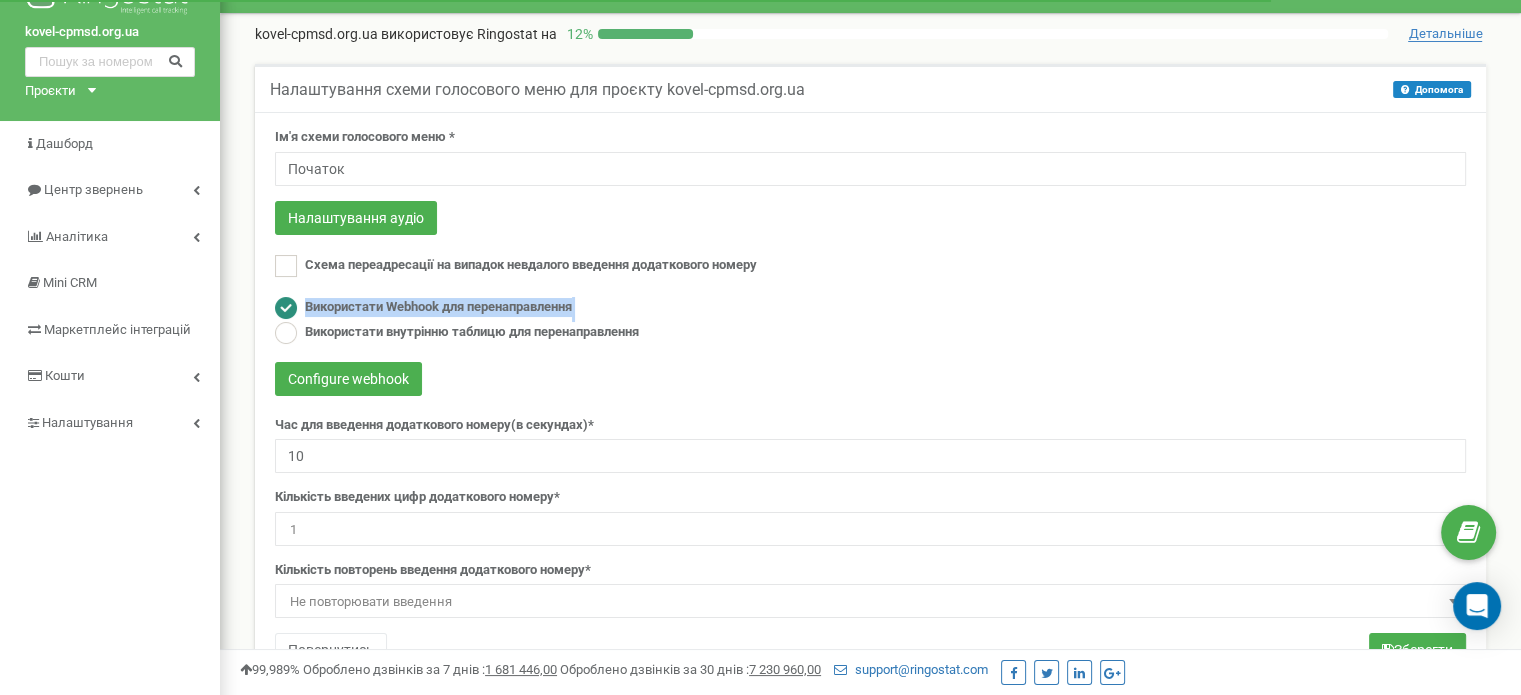 click on "Використати Webhook для перенаправлення" at bounding box center (438, 307) 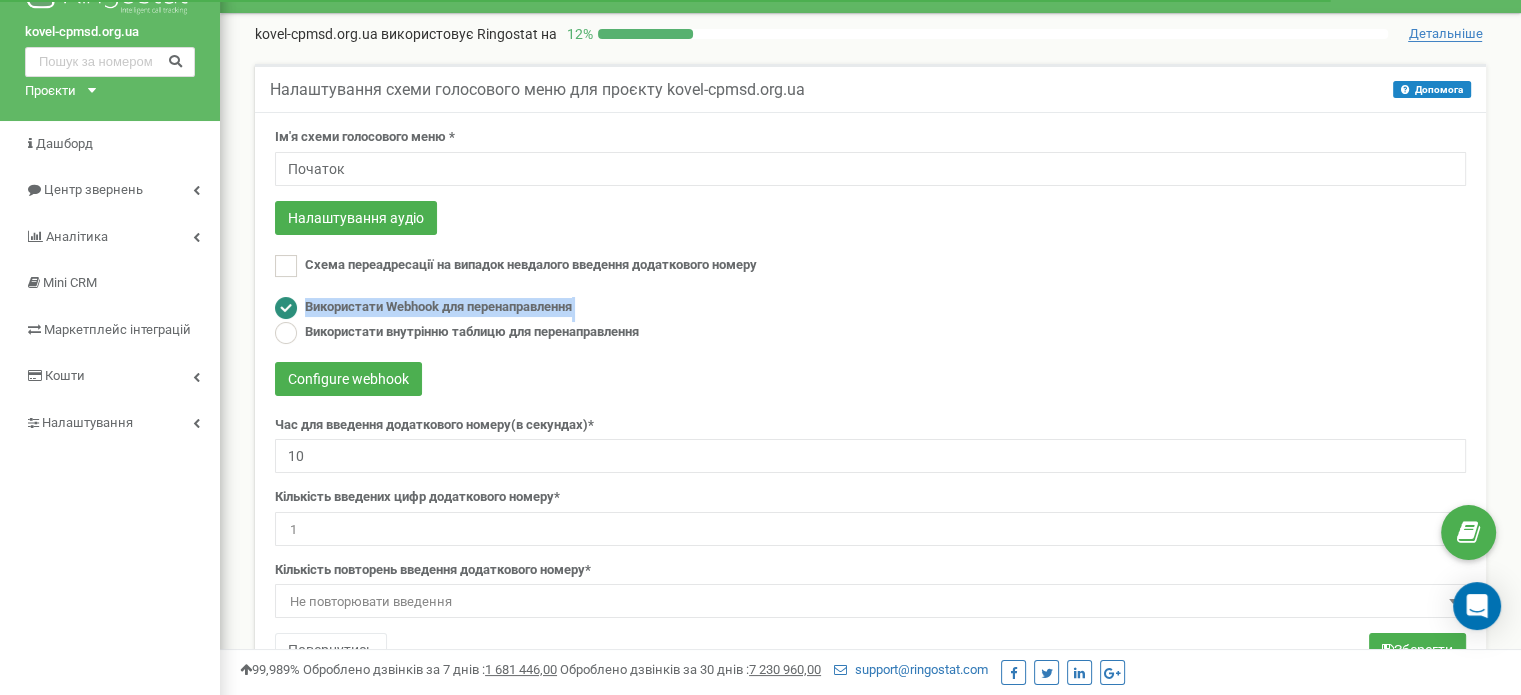 click on "Використати Webhook для перенаправлення" at bounding box center (438, 307) 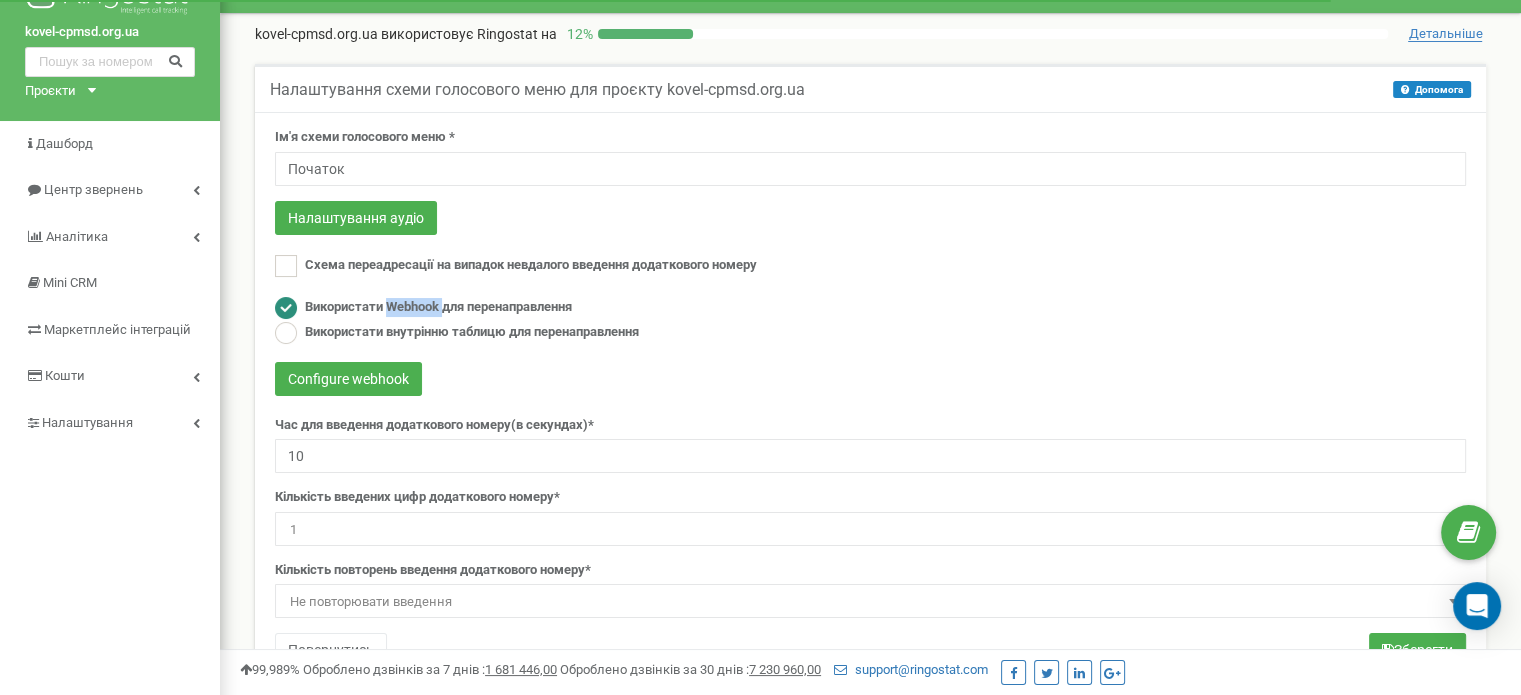 click on "Використати Webhook для перенаправлення" at bounding box center [438, 307] 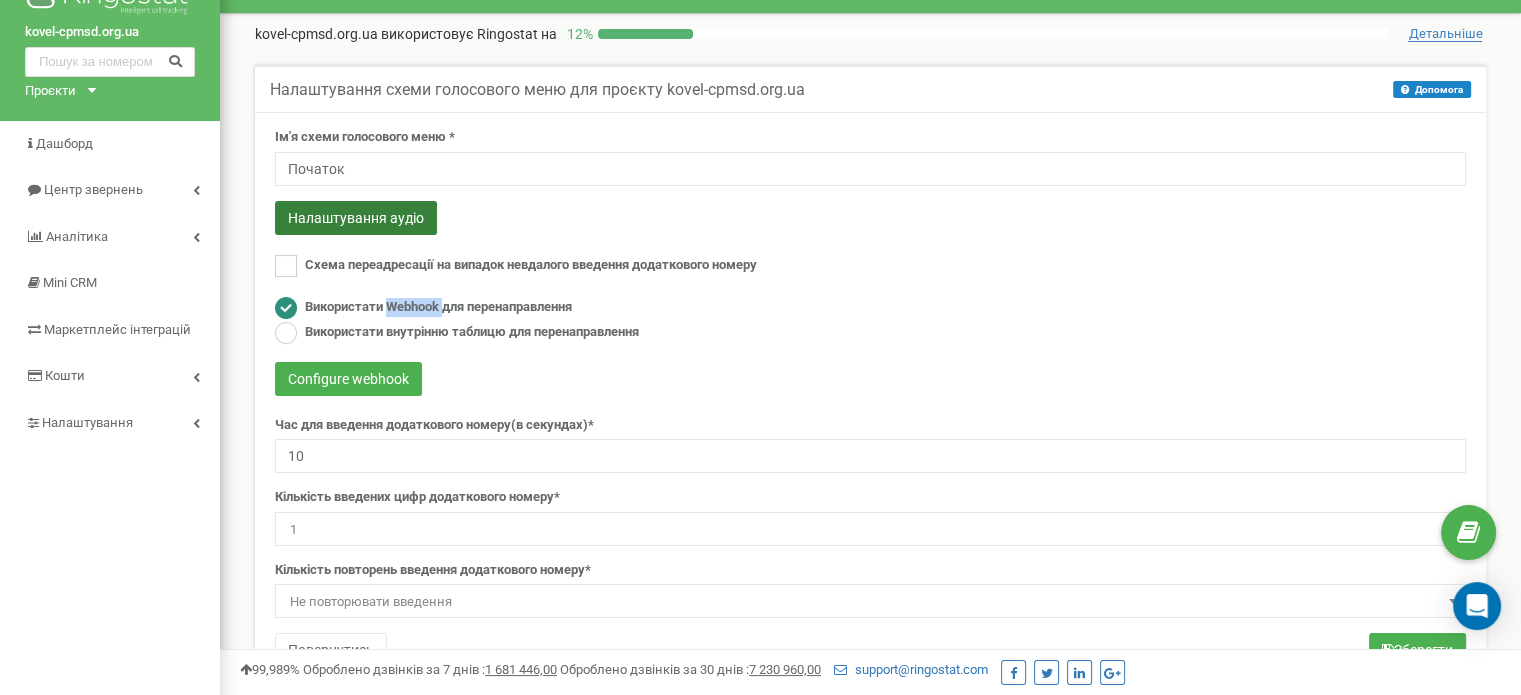 click on "Налаштування аудіо" at bounding box center [356, 218] 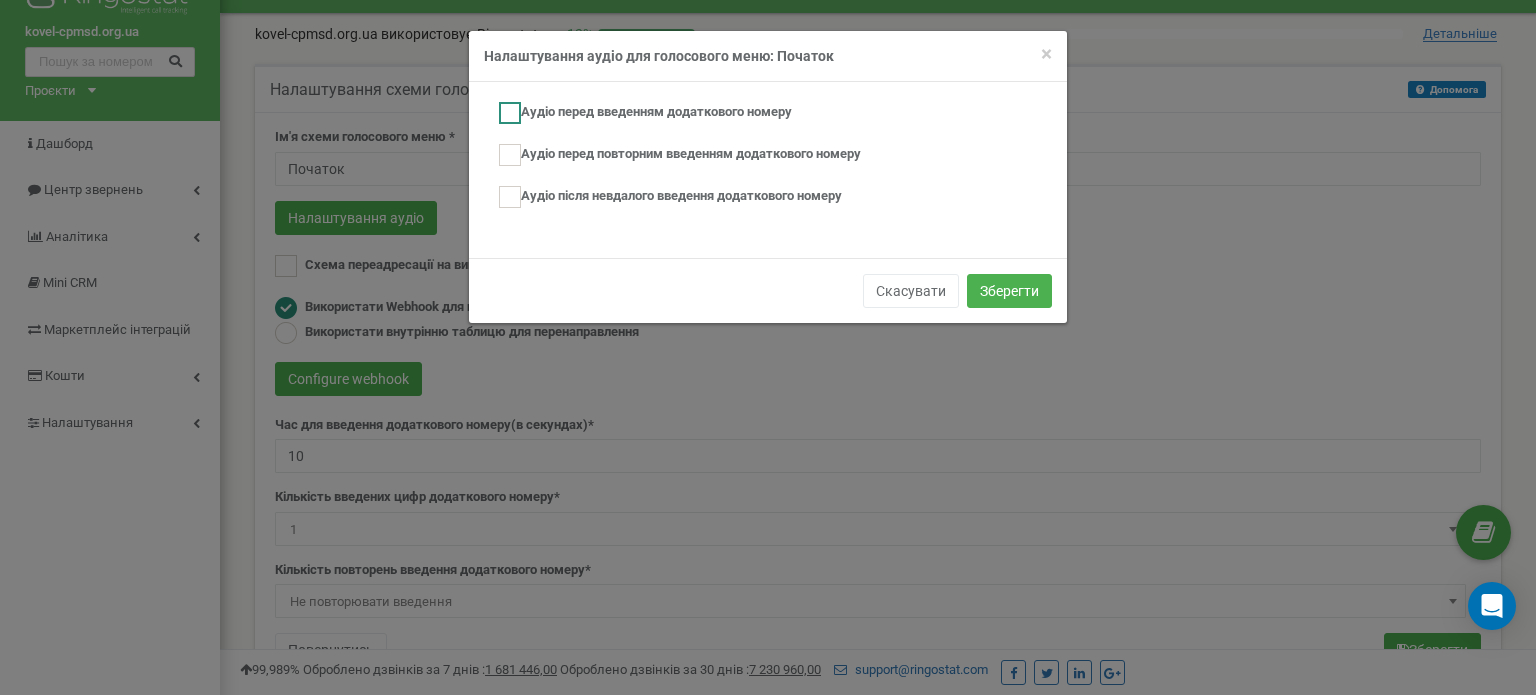 click on "Аудіо перед введенням додаткового номеру" at bounding box center (645, 113) 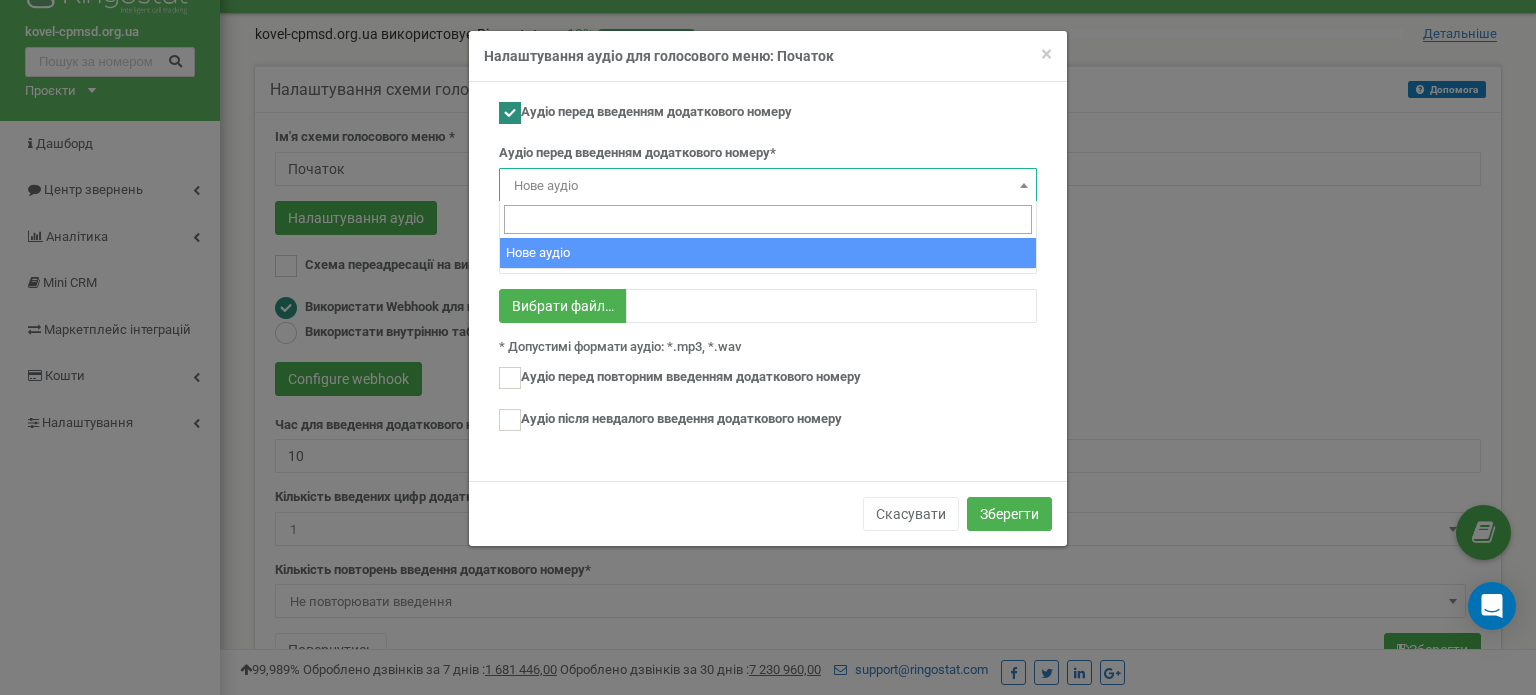 click on "Нове аудіо" at bounding box center (768, 186) 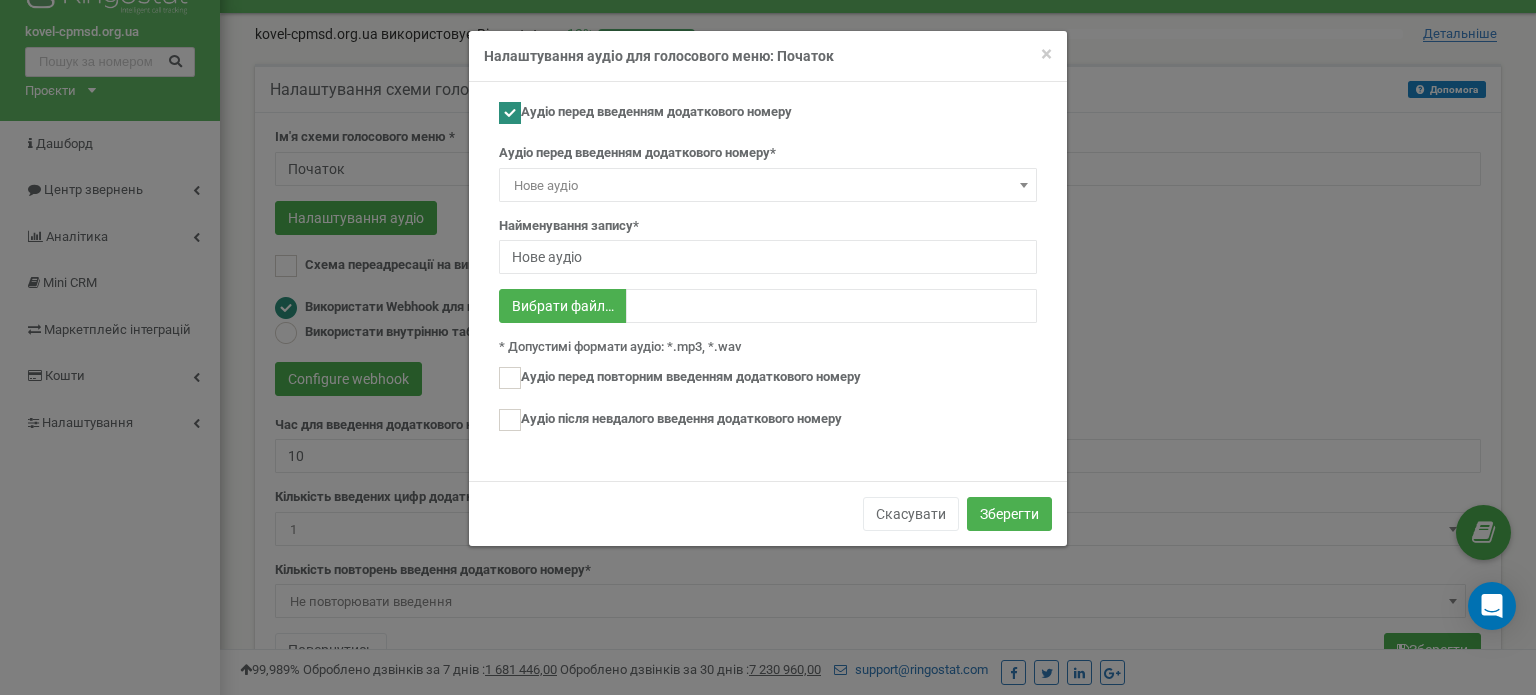 click on "Нове аудіо" at bounding box center (768, 186) 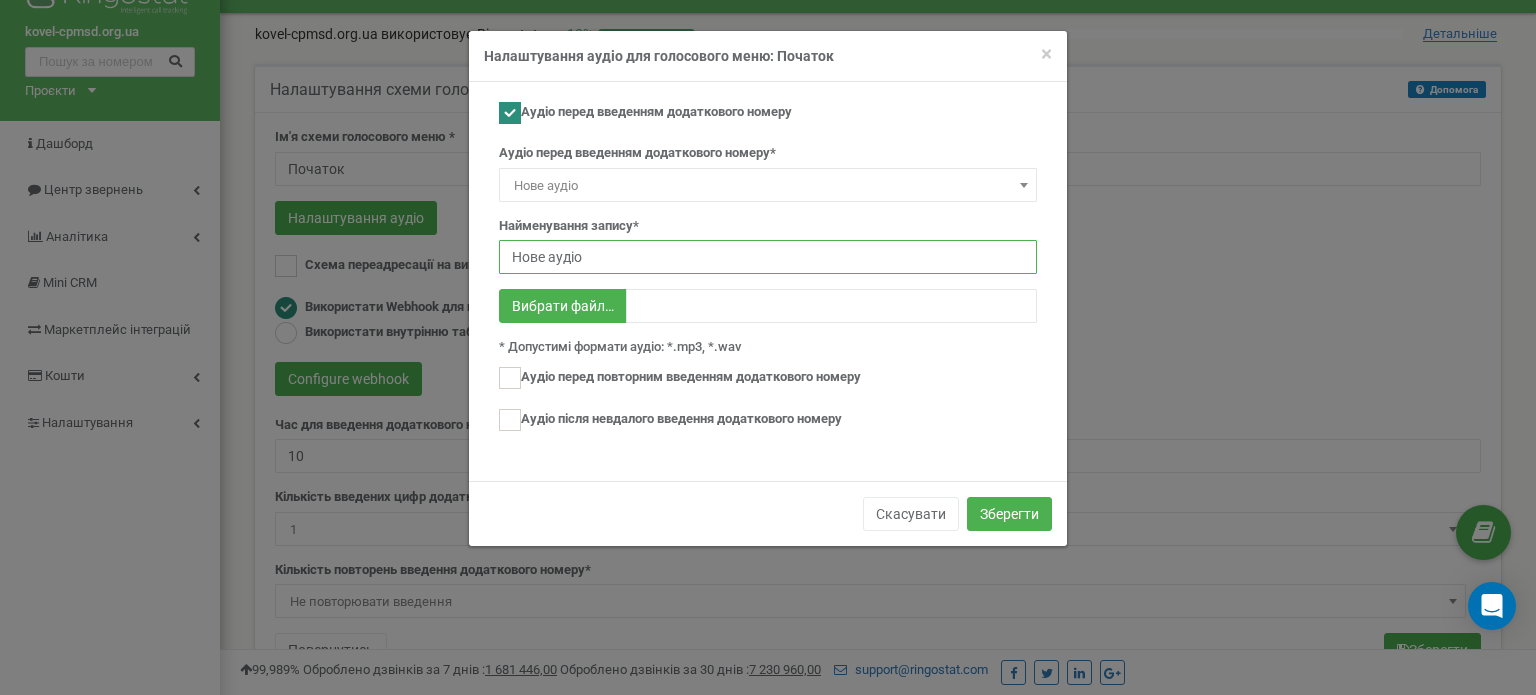 click on "Нове аудіо" at bounding box center (768, 257) 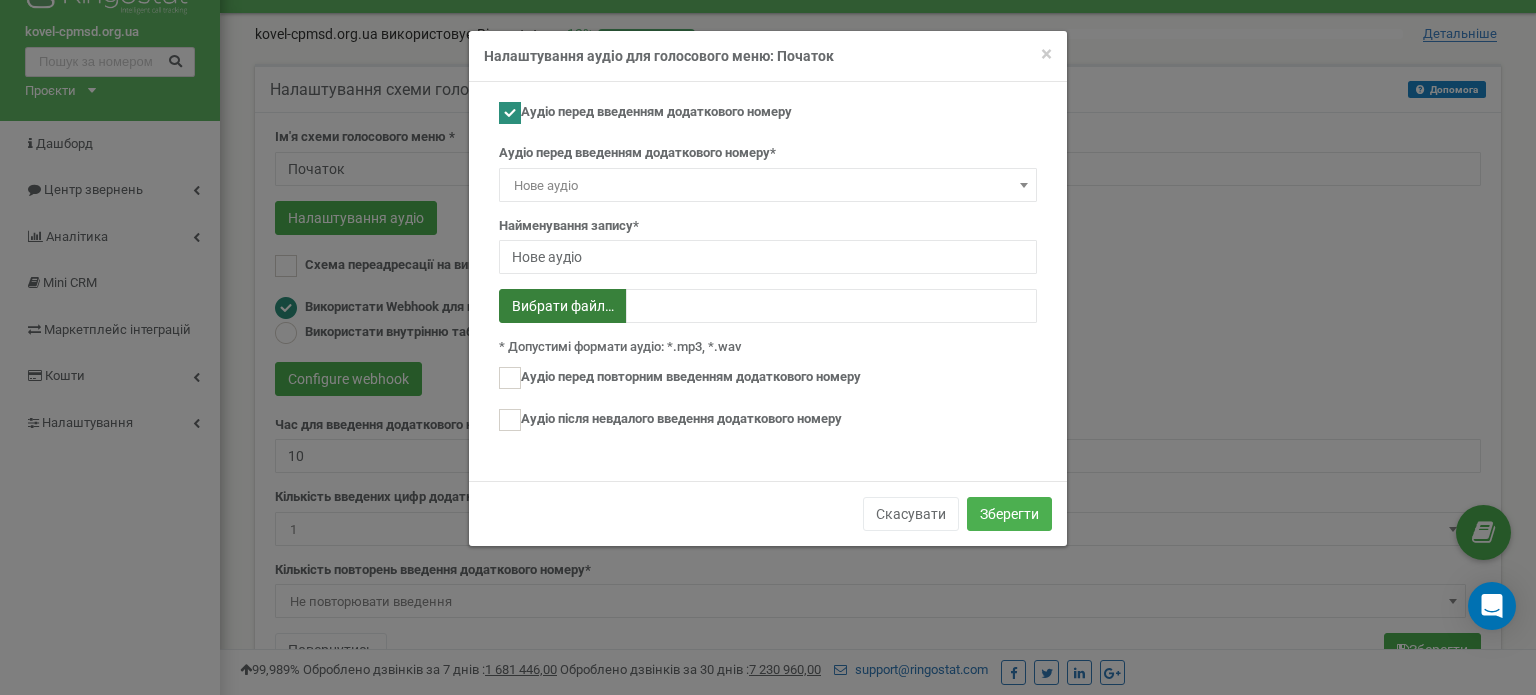click at bounding box center (-326, 361) 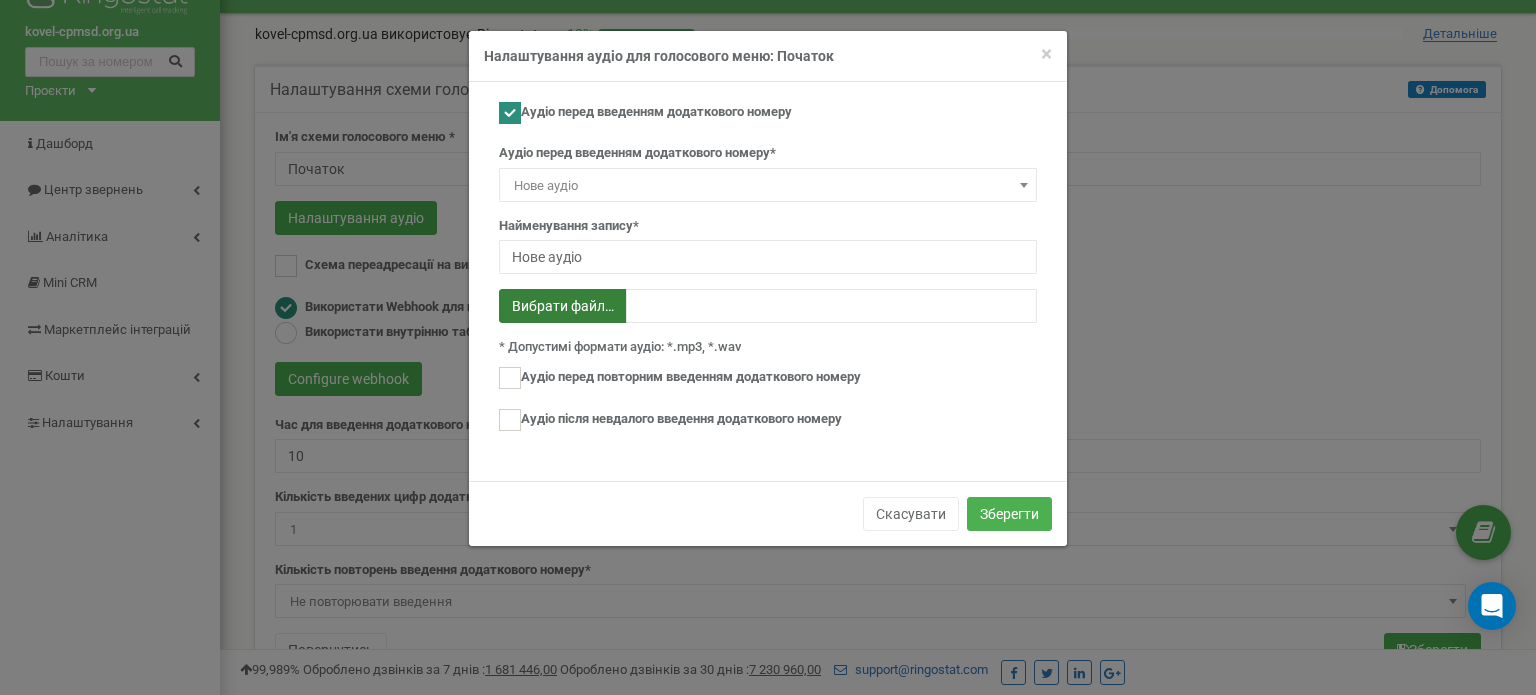 type on "C:\fakepath\ElevenLabs_[DATE]T[TIME]_[PERSON]_[PRODUCT]_[PRODUCT]_[PRODUCT]_[PRODUCT]_[PRODUCT].mp3" 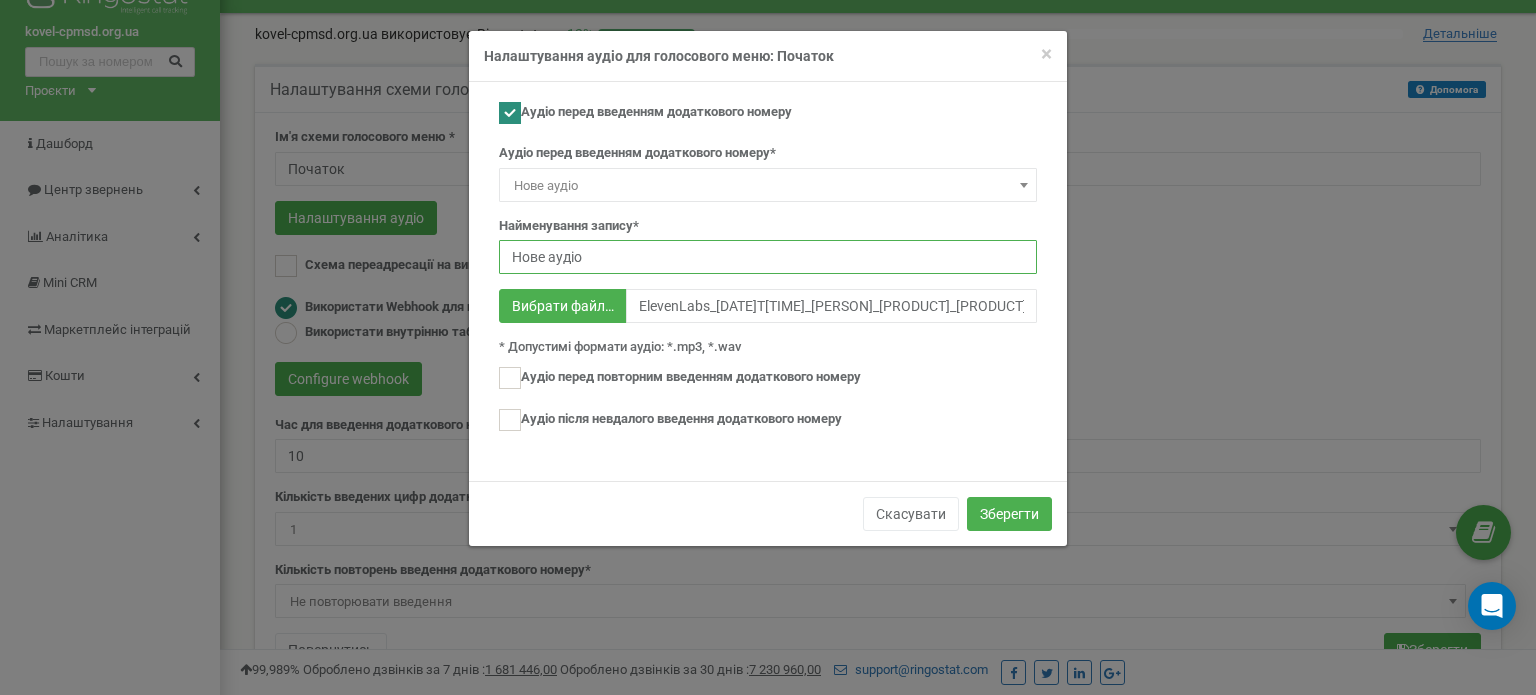 click on "Нове аудіо" at bounding box center (768, 257) 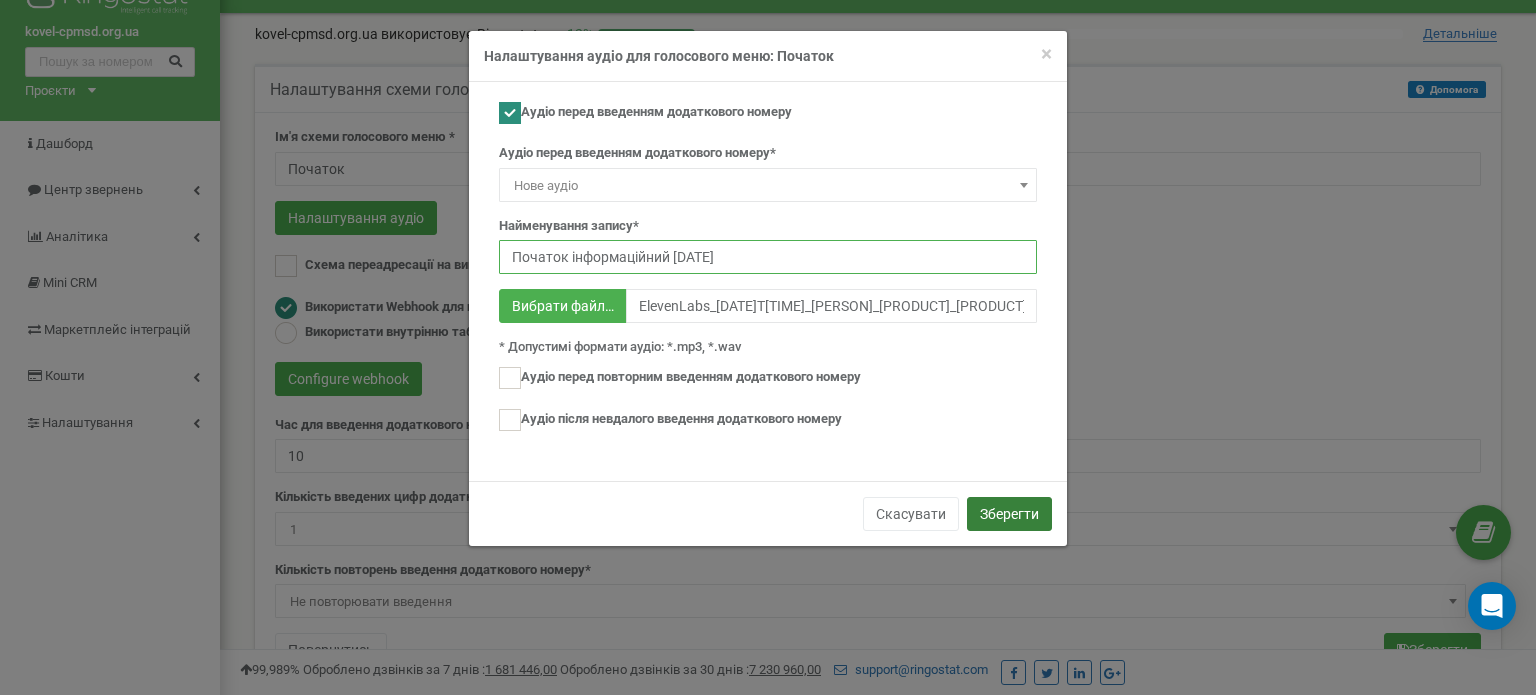 type on "Початок інформаційний [DATE]" 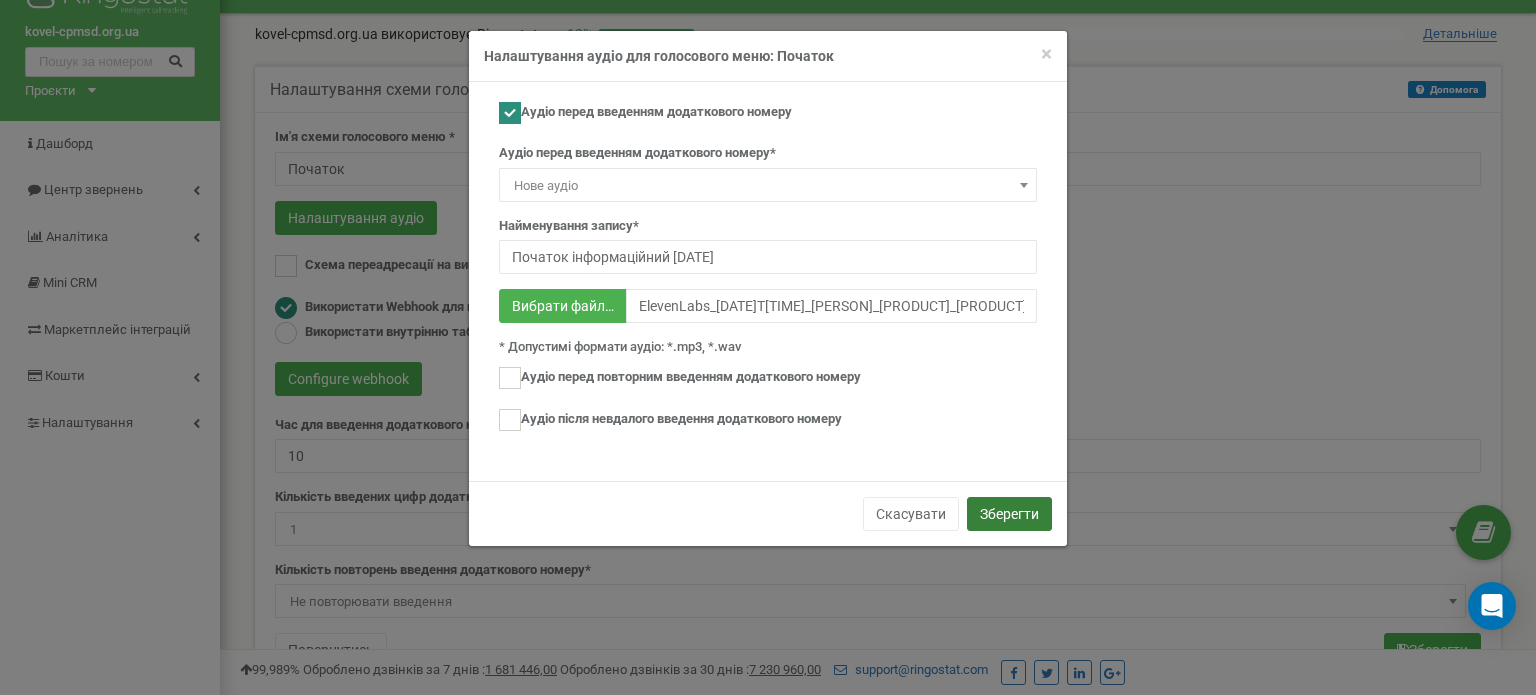 click on "Зберегти" at bounding box center [1009, 514] 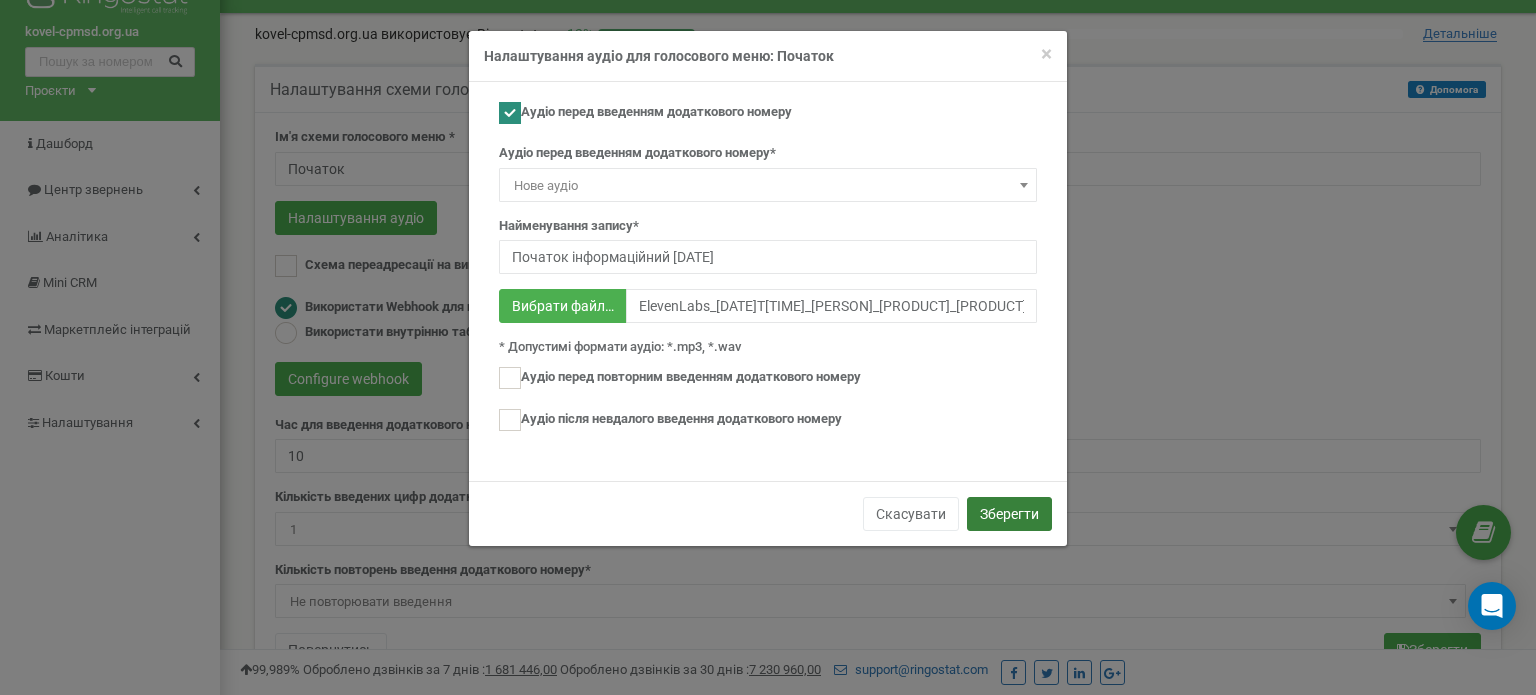 click on "Зберегти" at bounding box center [1009, 514] 